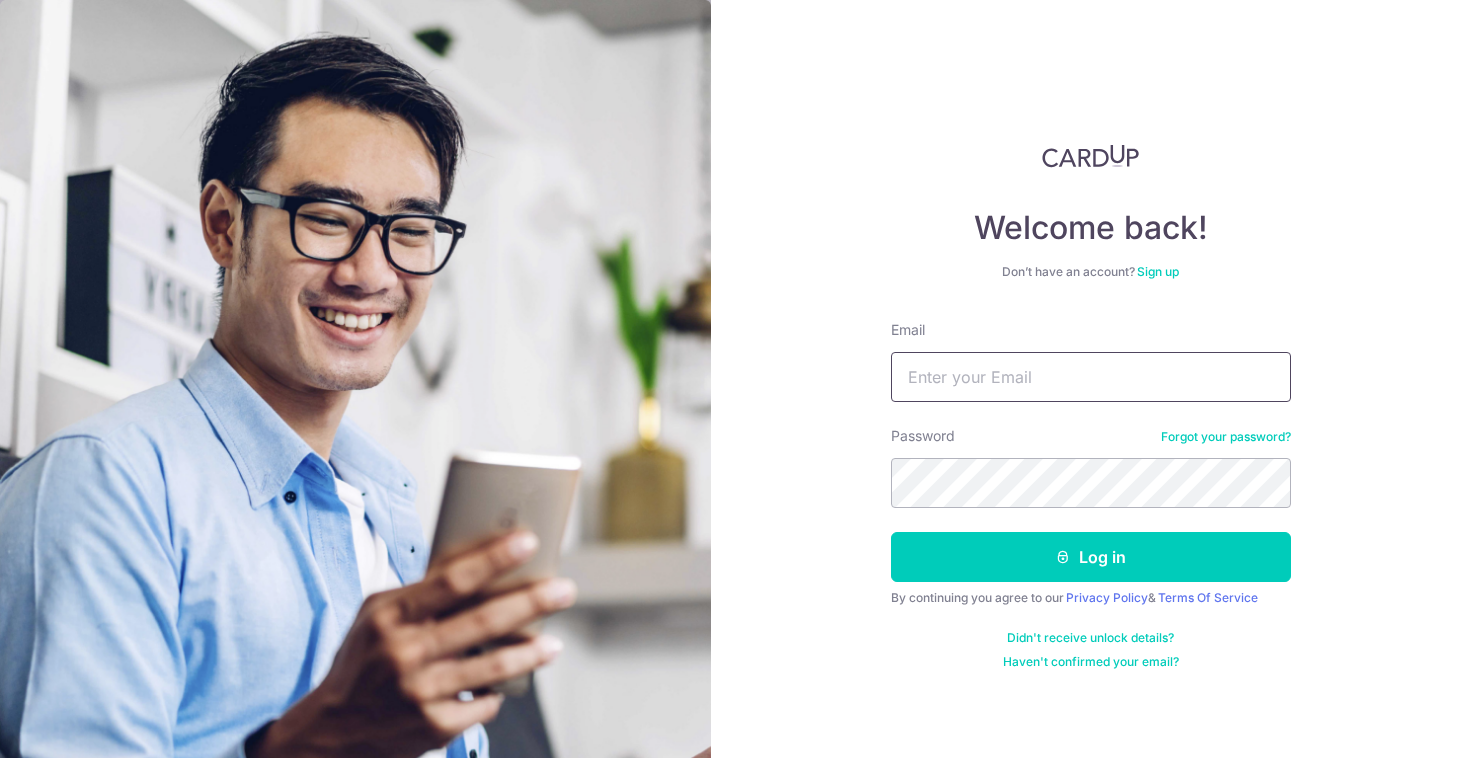 scroll, scrollTop: 0, scrollLeft: 0, axis: both 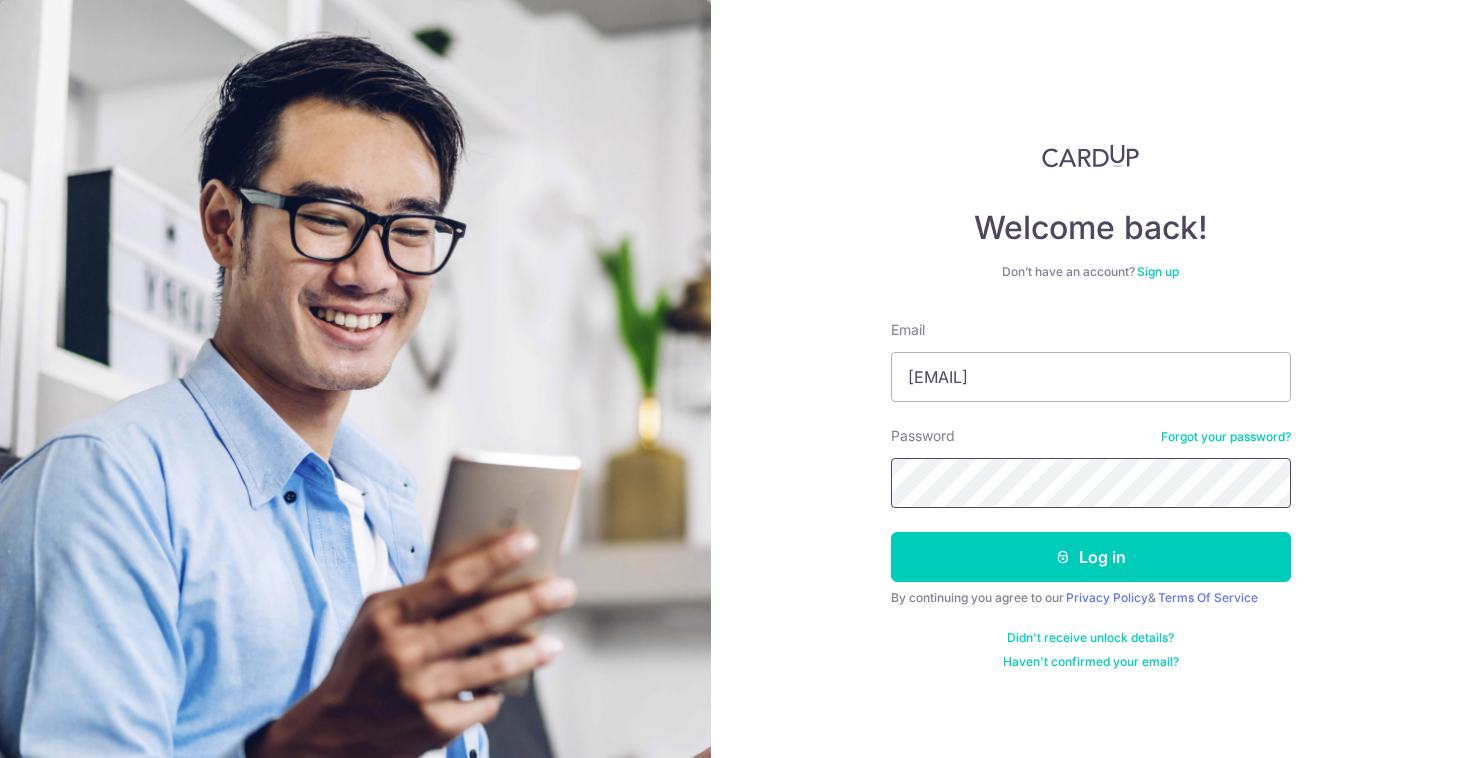 click on "Log in" at bounding box center [1091, 557] 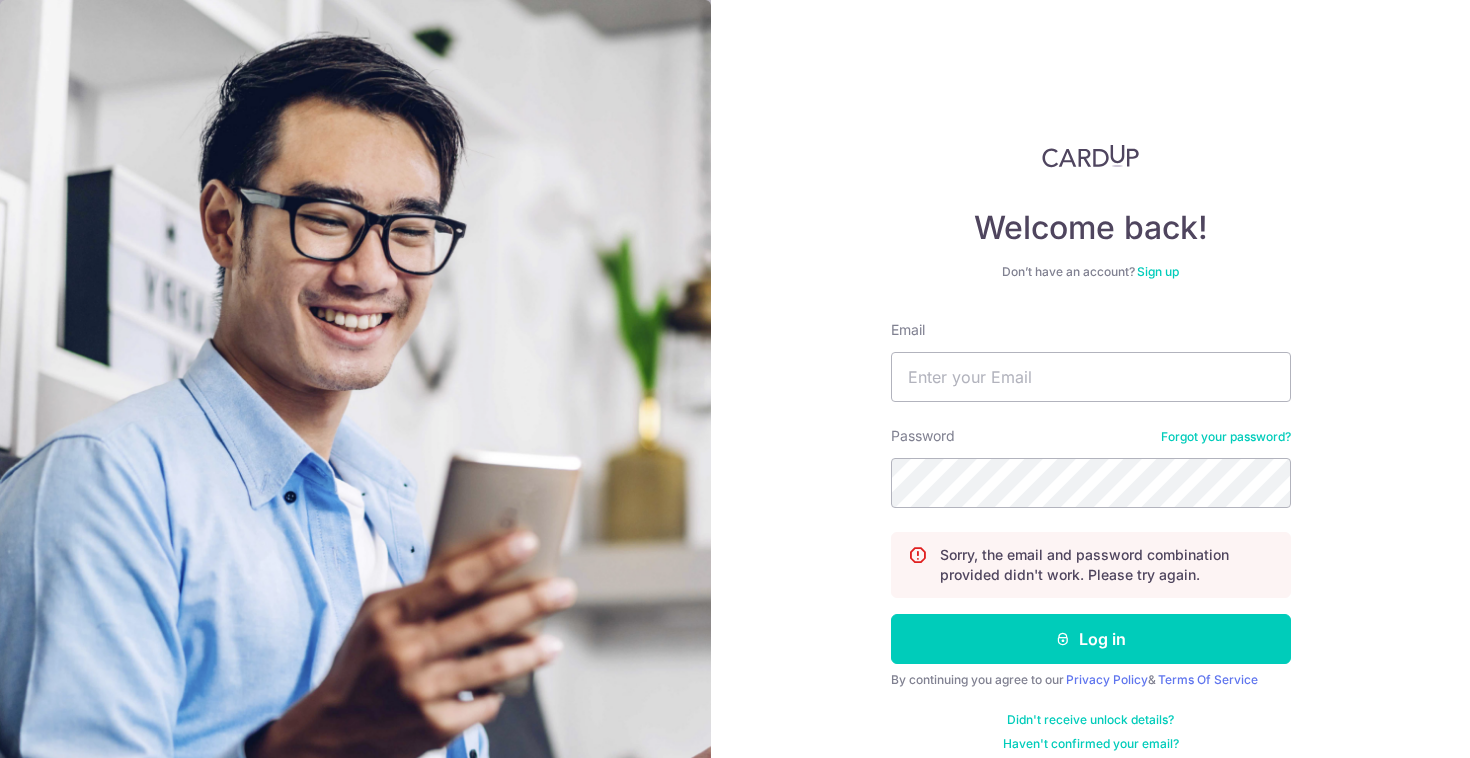 scroll, scrollTop: 0, scrollLeft: 0, axis: both 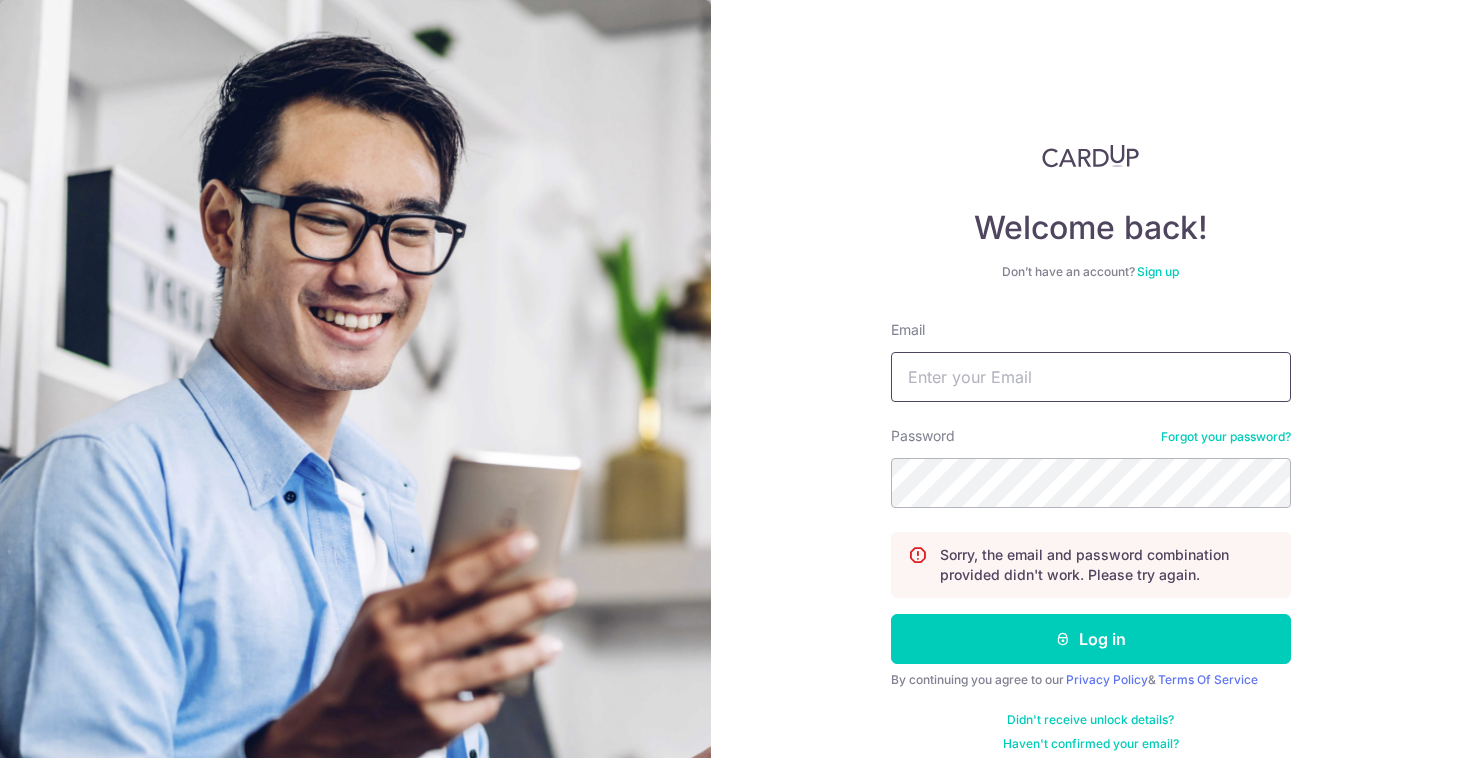 drag, startPoint x: 1033, startPoint y: 377, endPoint x: 1052, endPoint y: 377, distance: 19 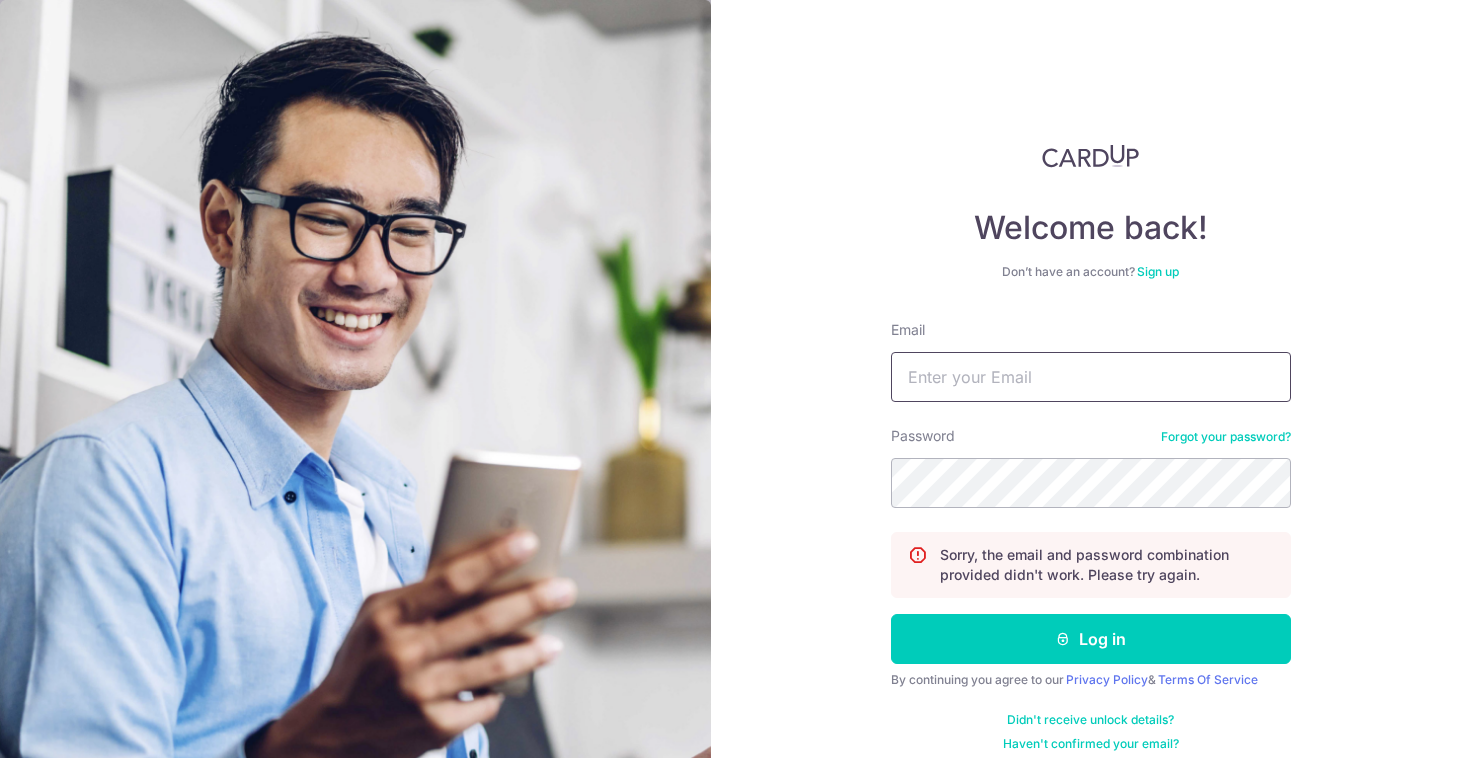 type on "[EMAIL]" 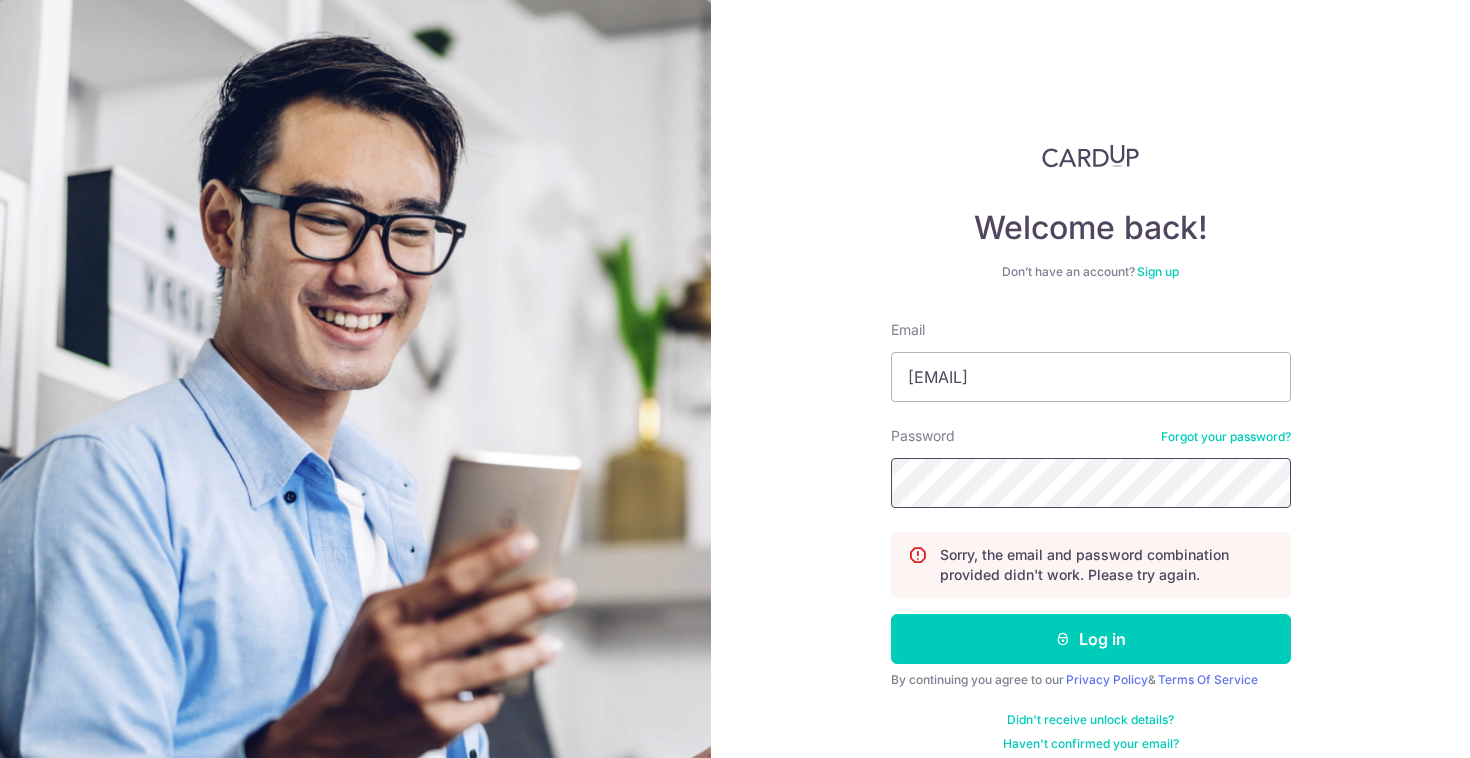 click on "Log in" at bounding box center (1091, 639) 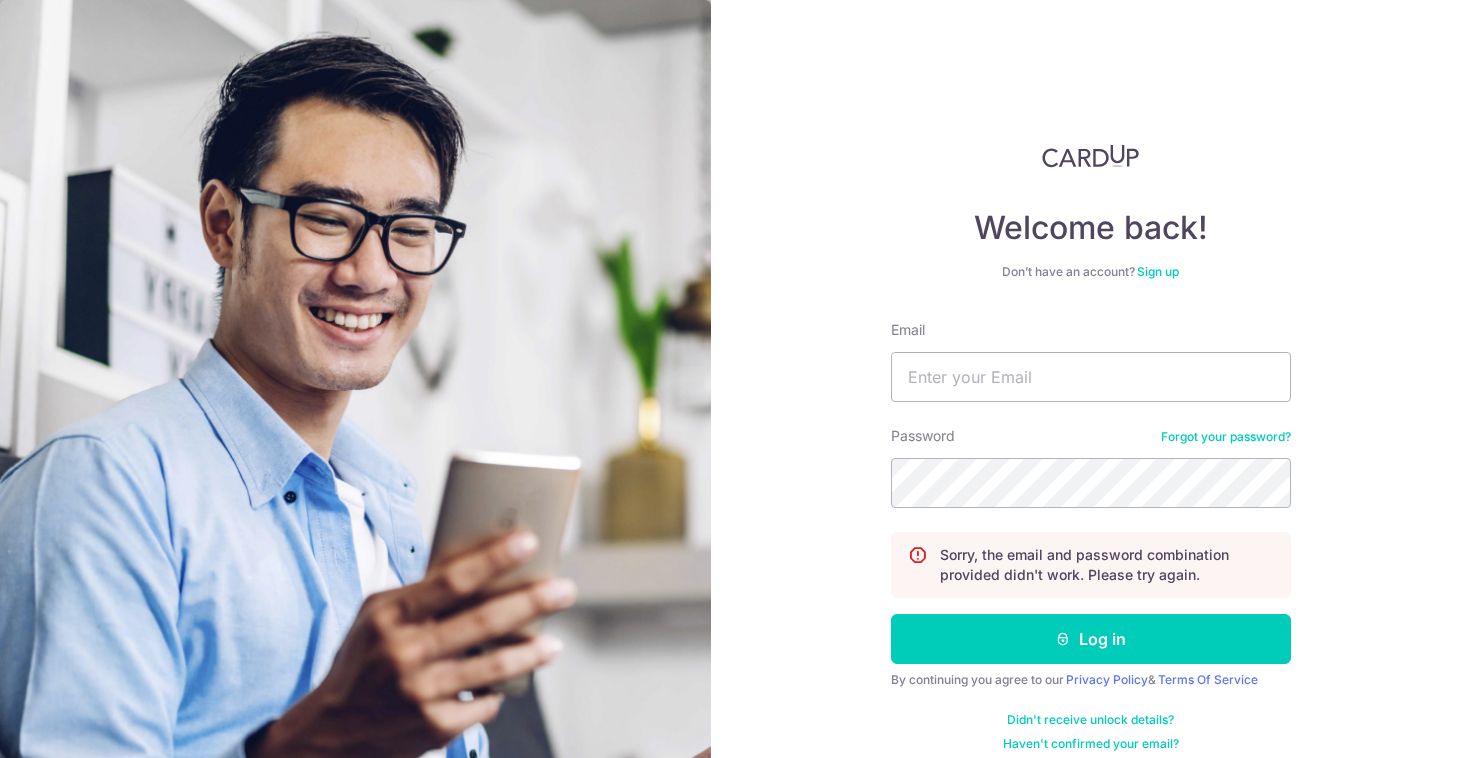 scroll, scrollTop: 0, scrollLeft: 0, axis: both 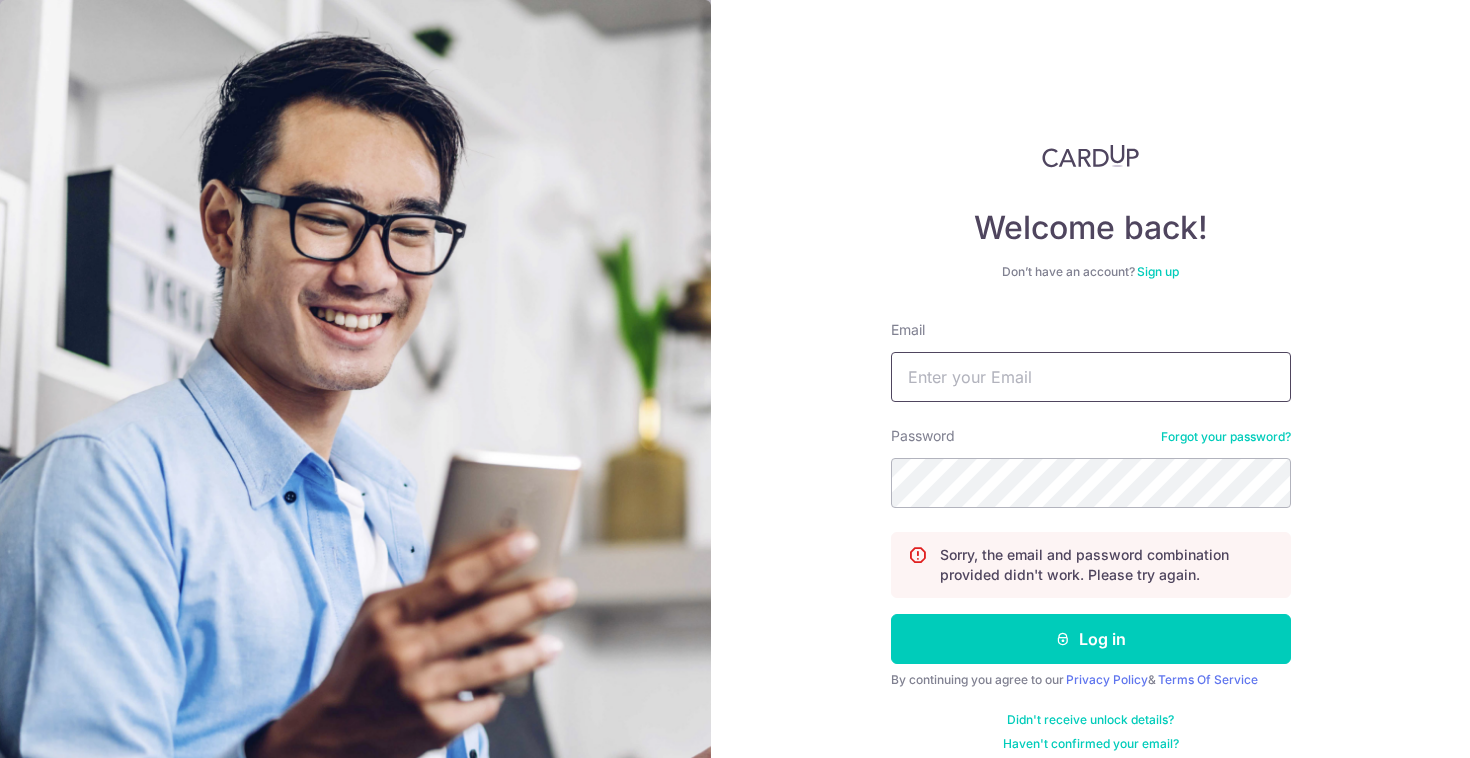 click on "Email" at bounding box center (1091, 377) 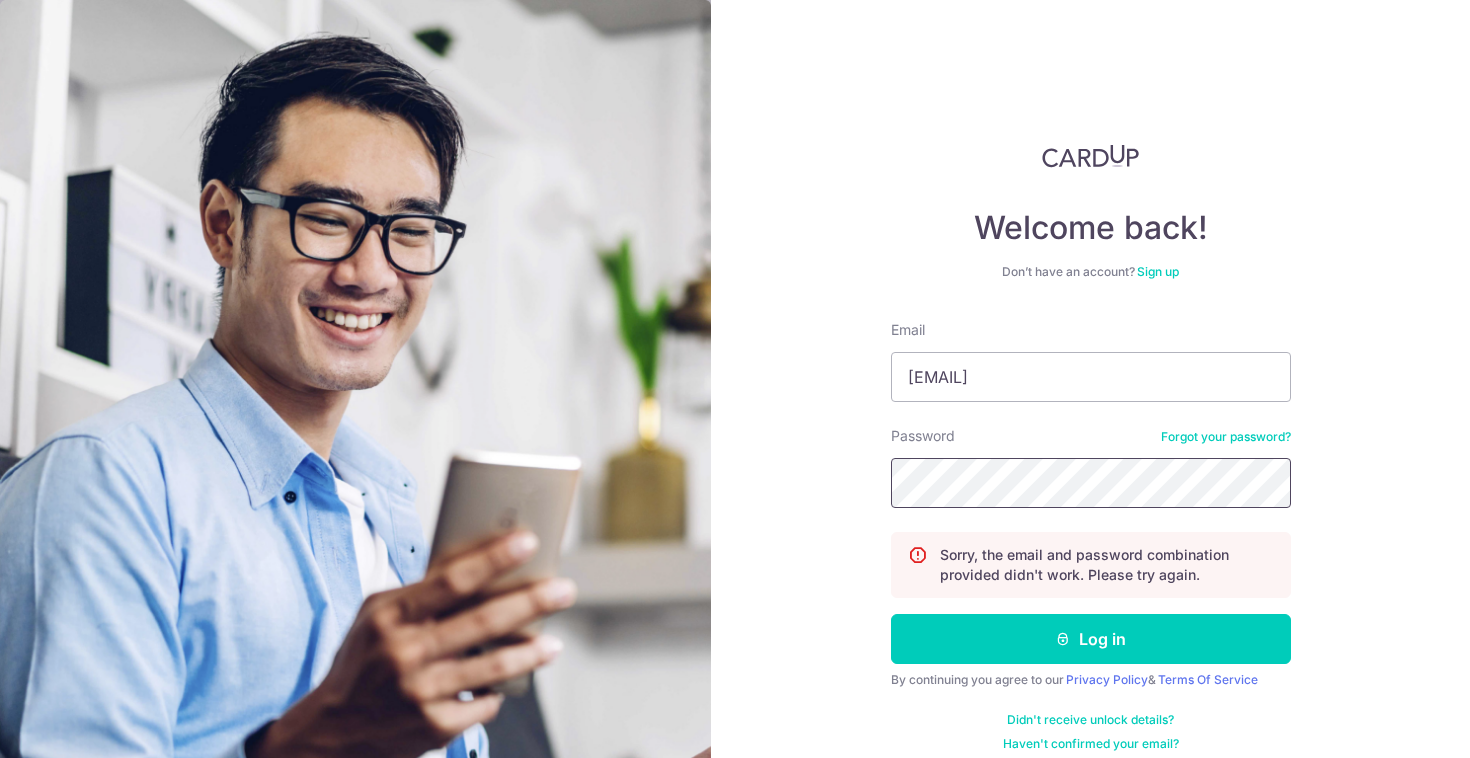 click on "Log in" at bounding box center [1091, 639] 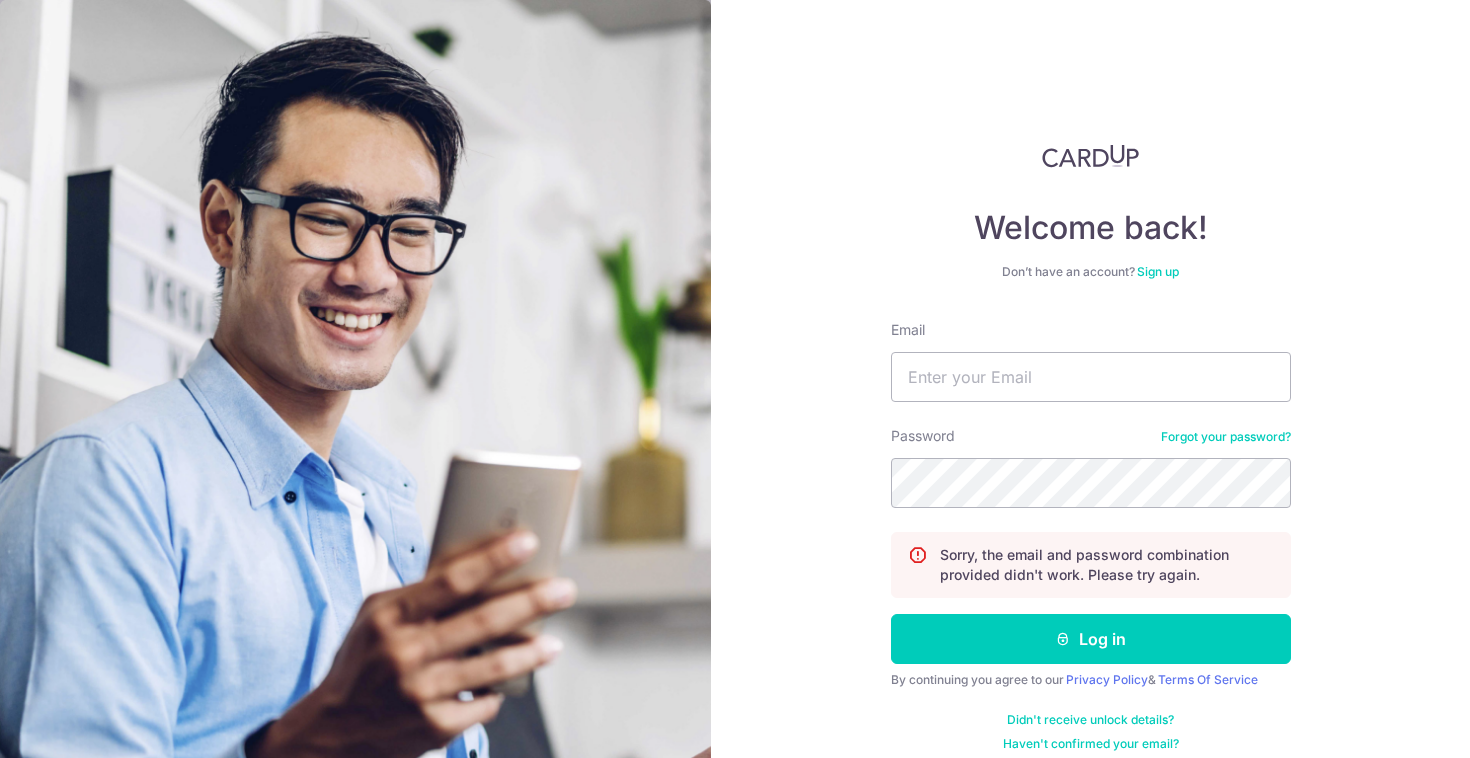 scroll, scrollTop: 0, scrollLeft: 0, axis: both 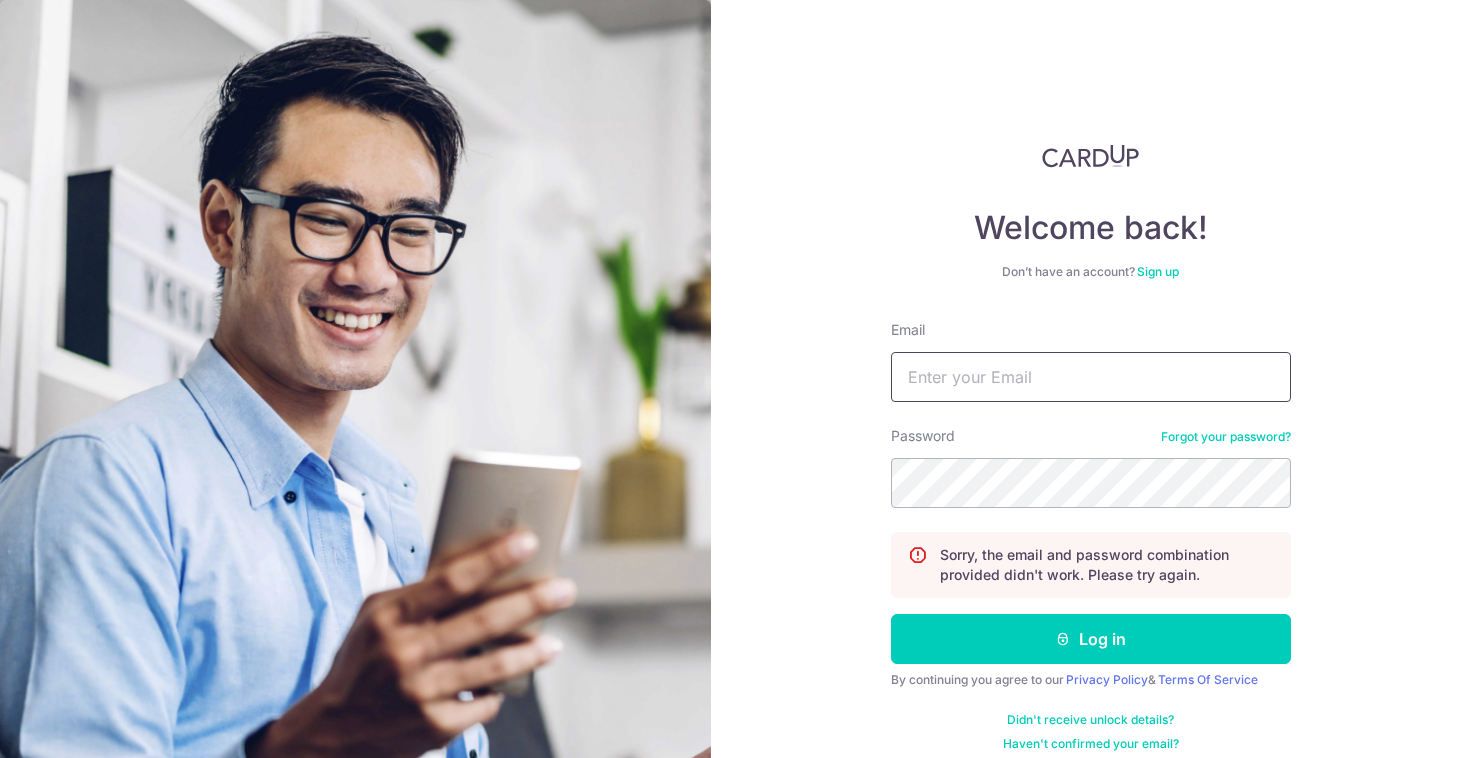 click on "Email" at bounding box center (1091, 377) 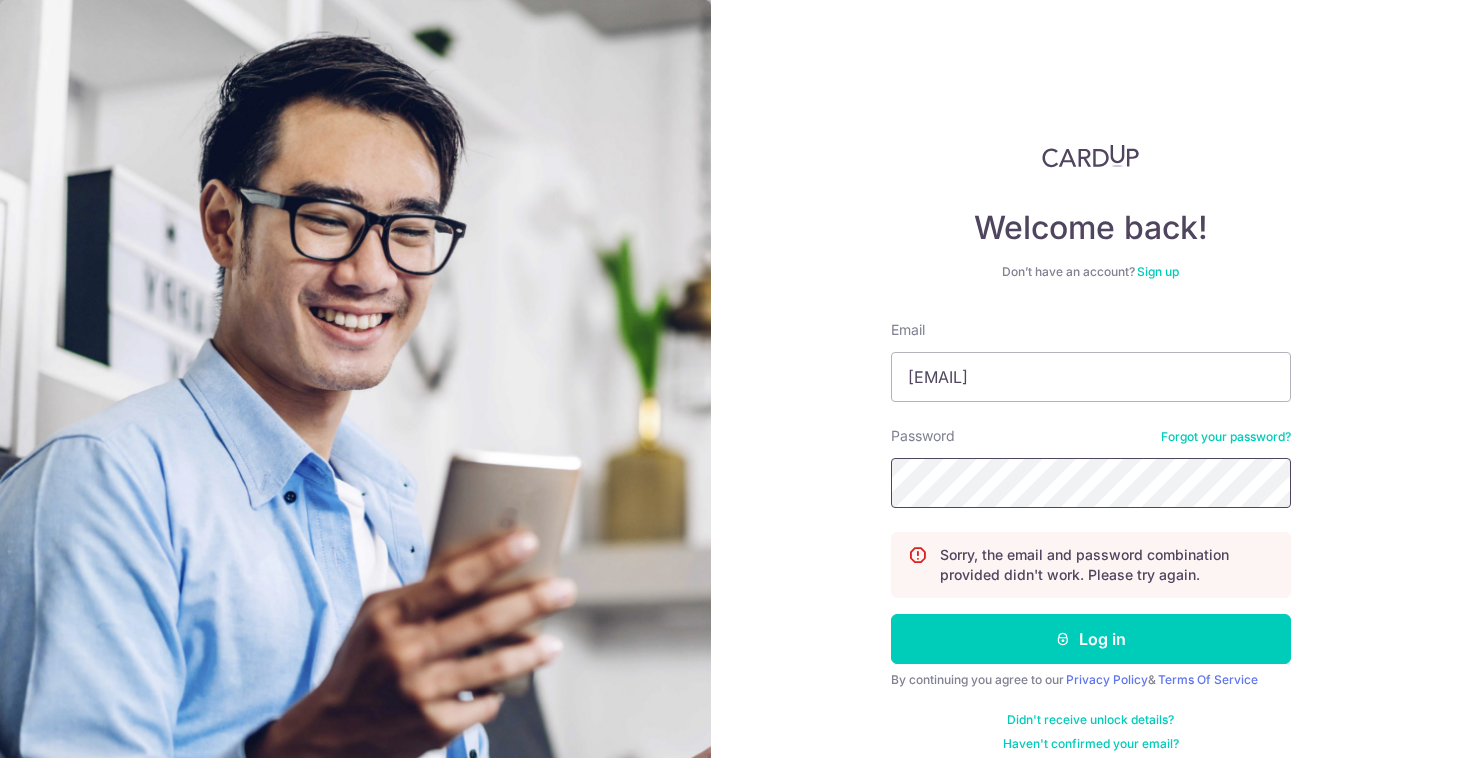 click on "Log in" at bounding box center (1091, 639) 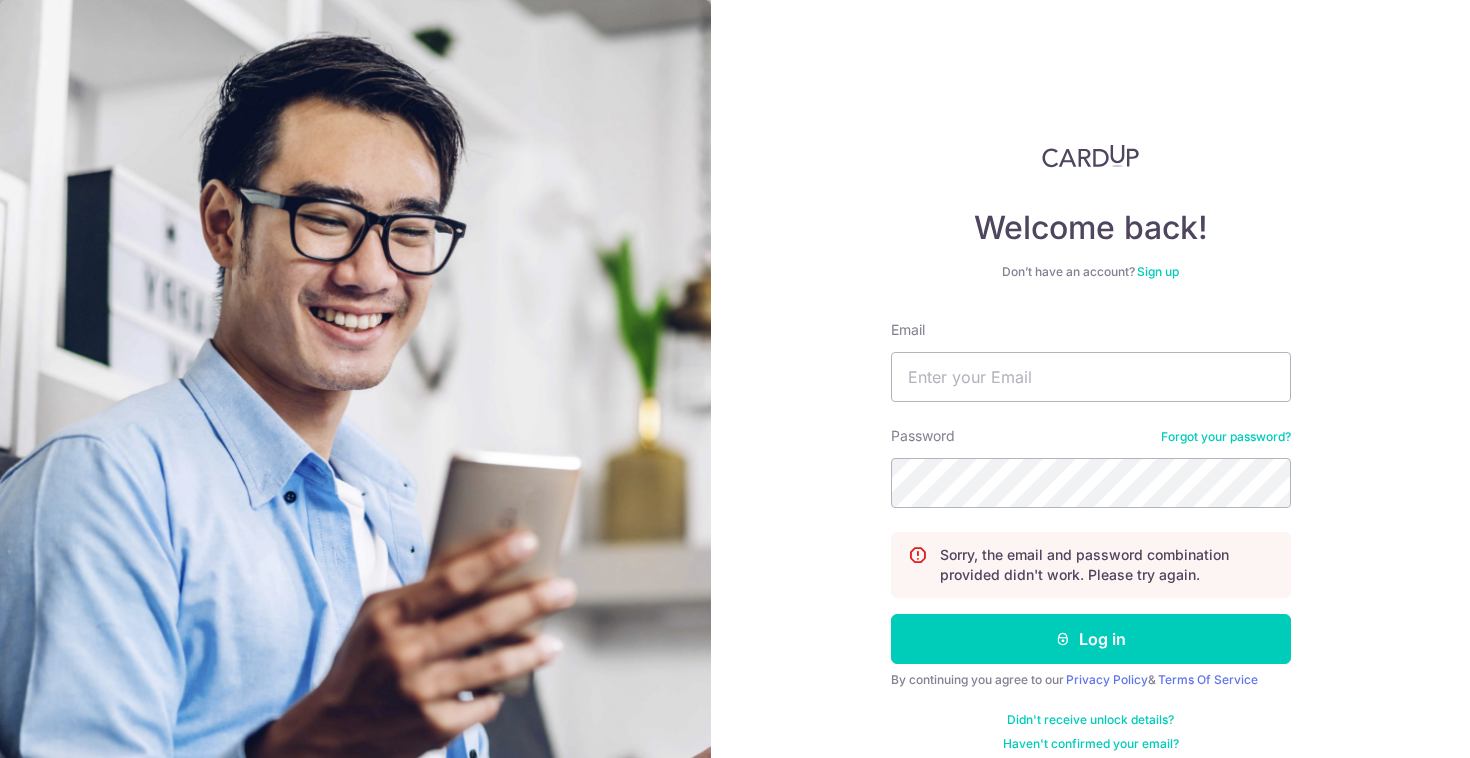 scroll, scrollTop: 0, scrollLeft: 0, axis: both 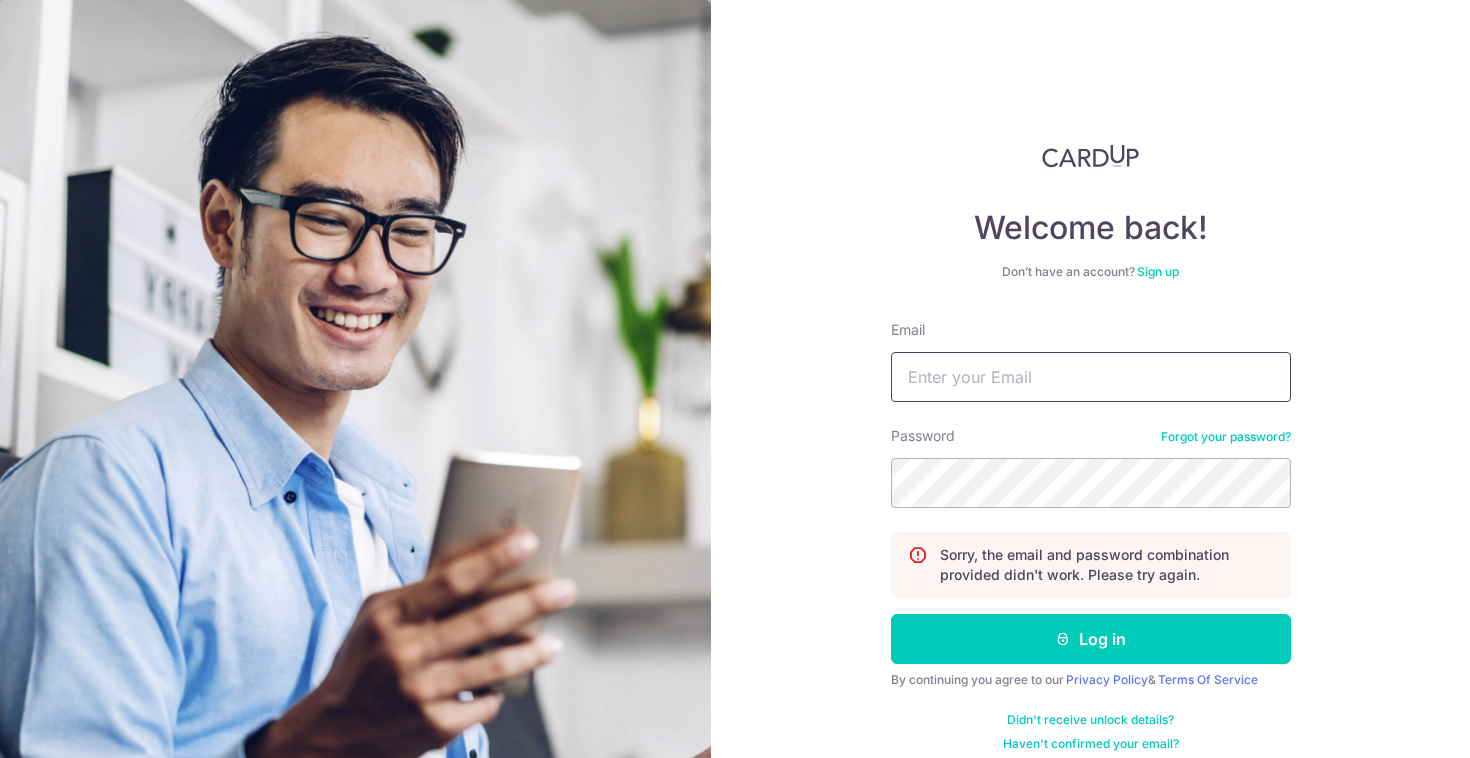 click on "Email" at bounding box center [1091, 377] 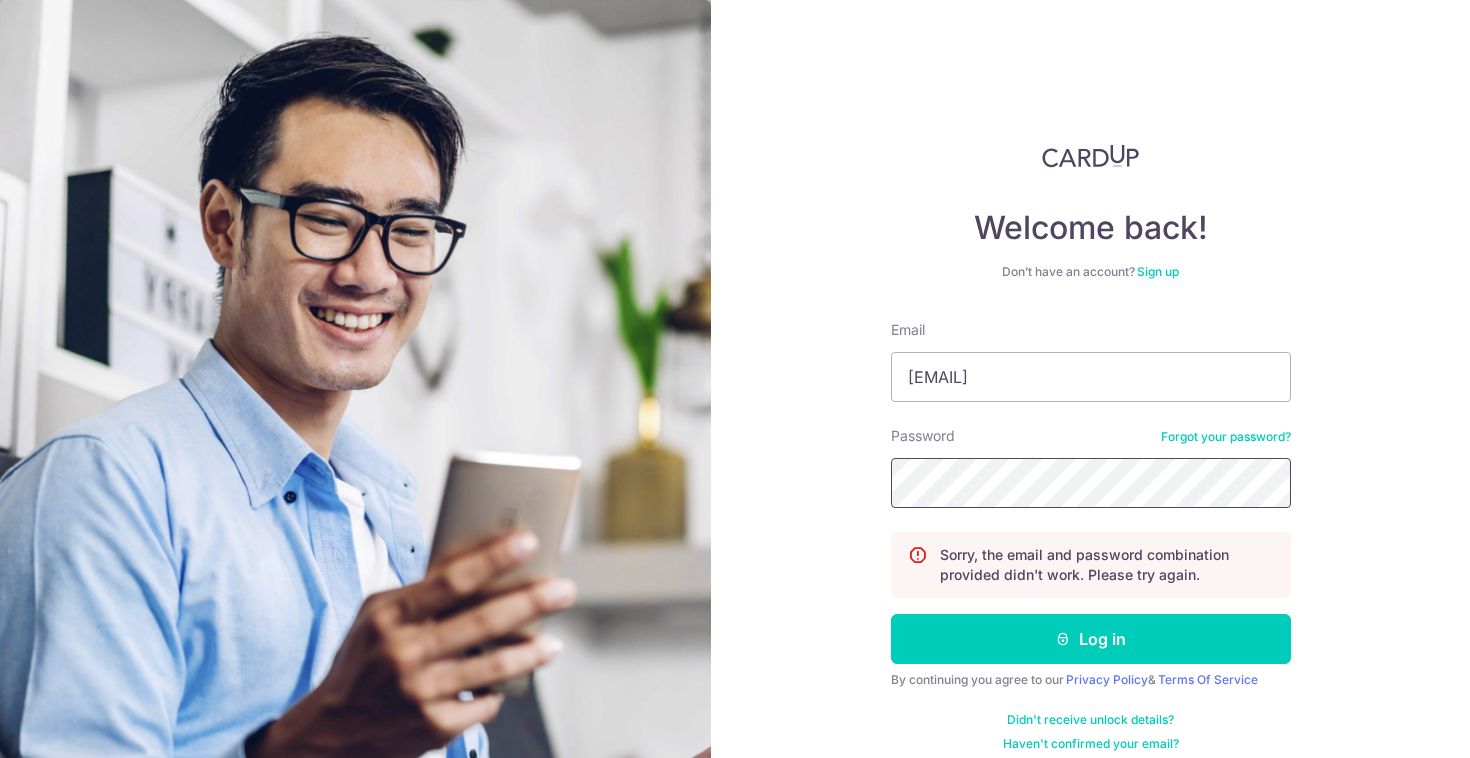 click on "Log in" at bounding box center (1091, 639) 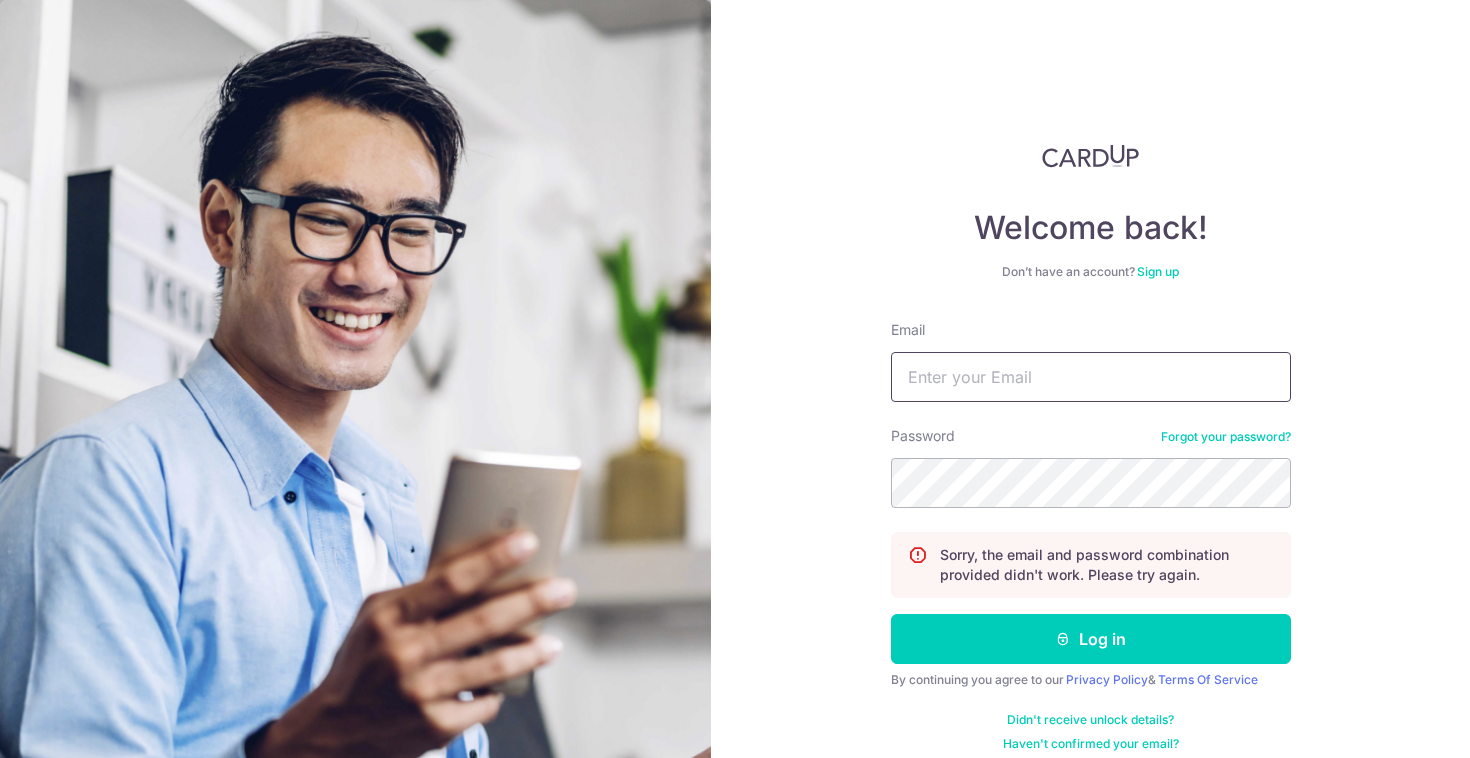 scroll, scrollTop: 0, scrollLeft: 0, axis: both 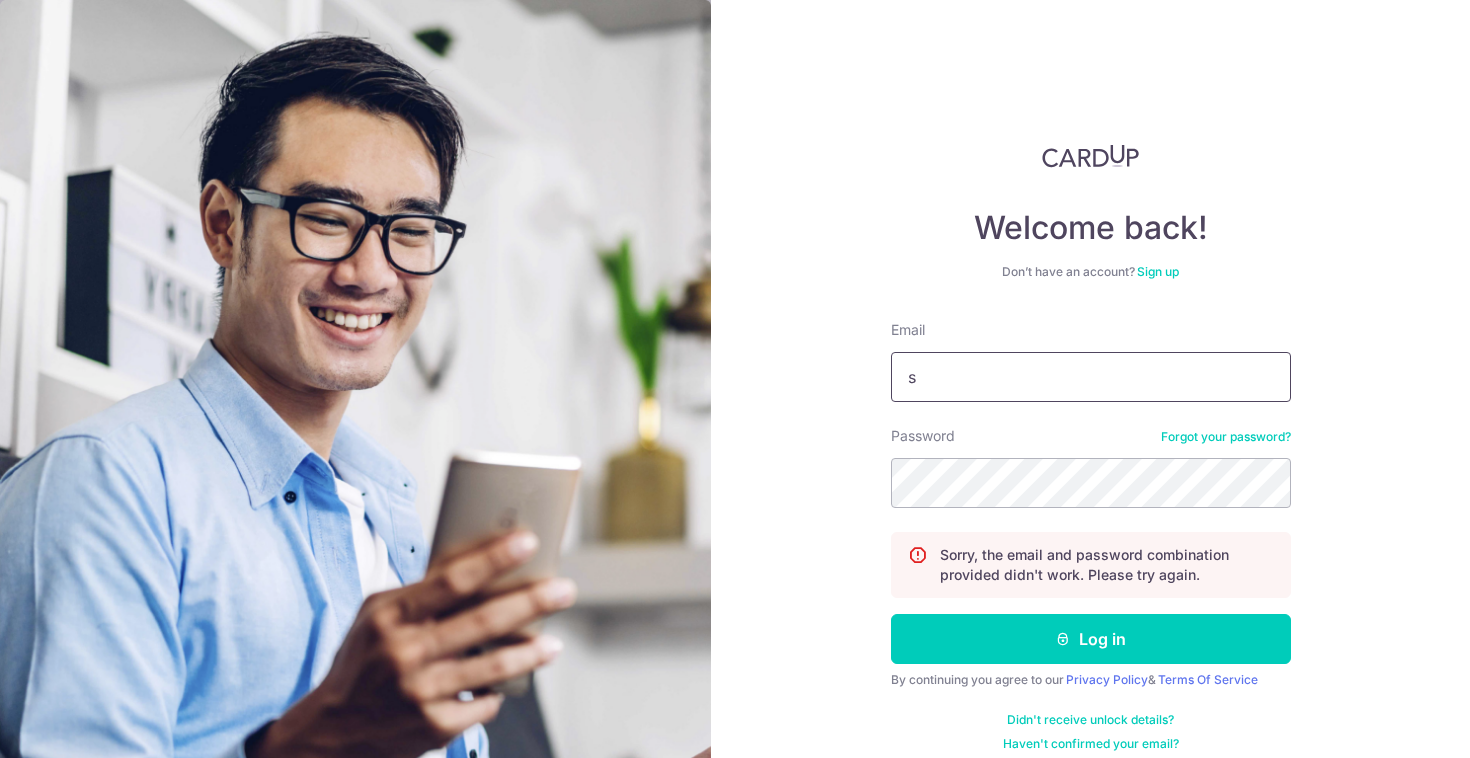type 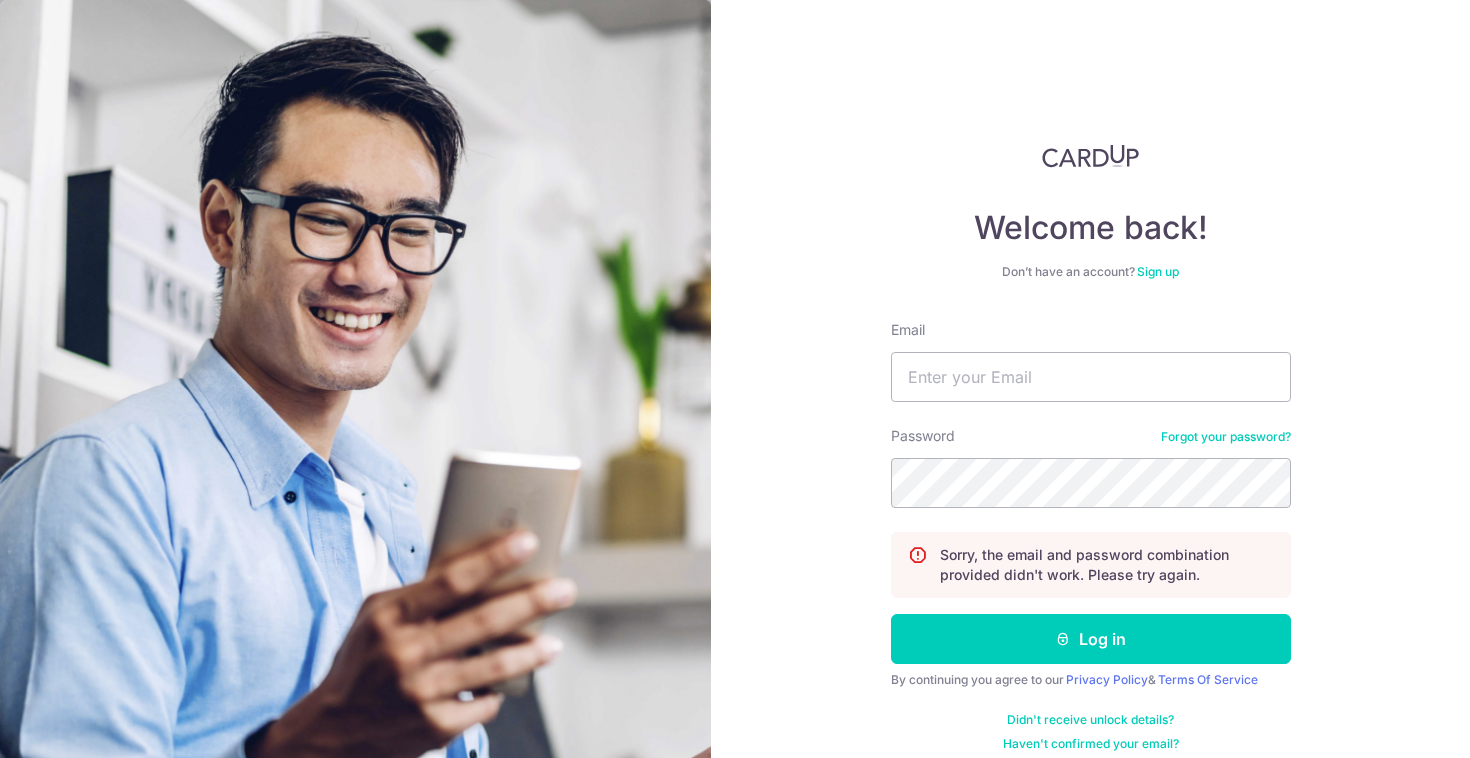 click on "Forgot your password?" at bounding box center (1226, 437) 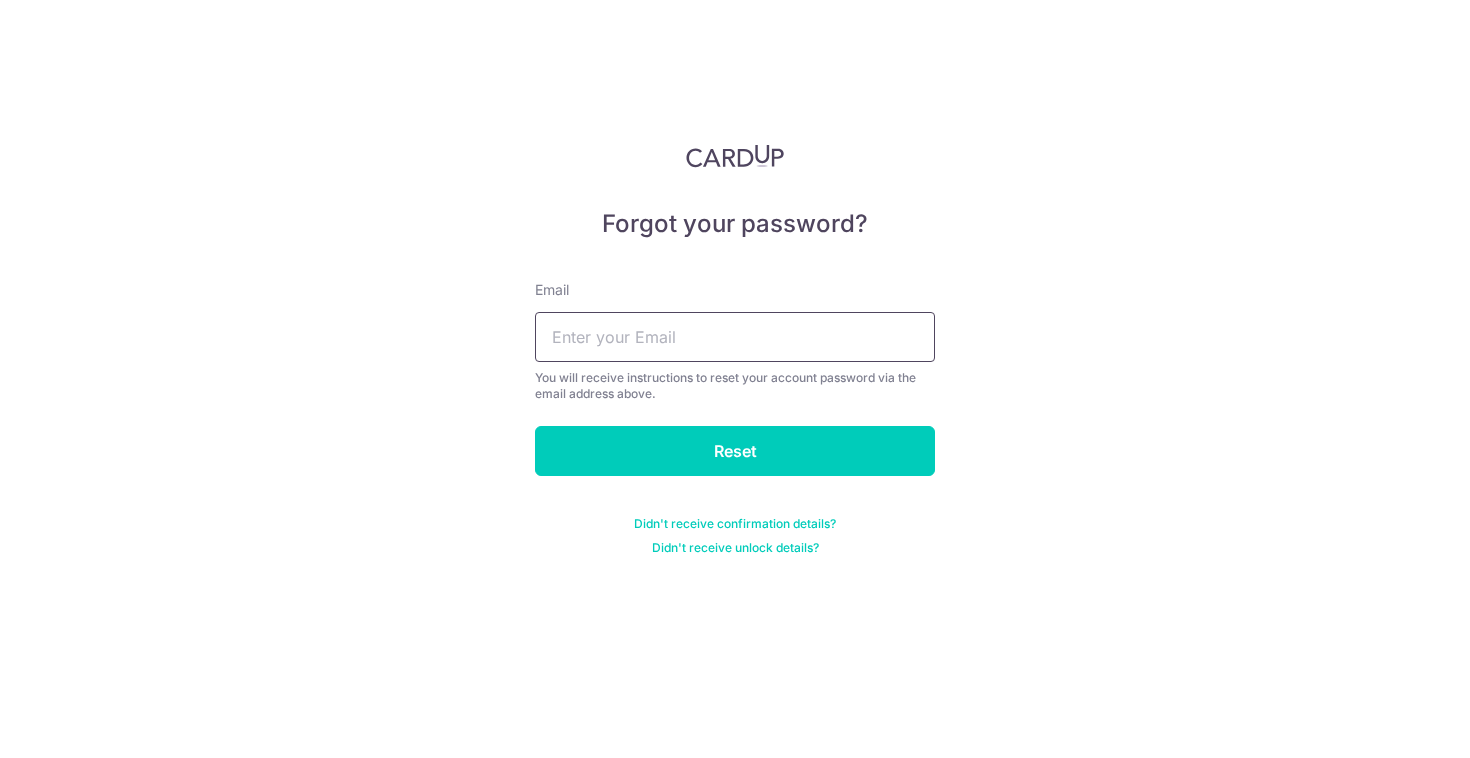 click at bounding box center [735, 337] 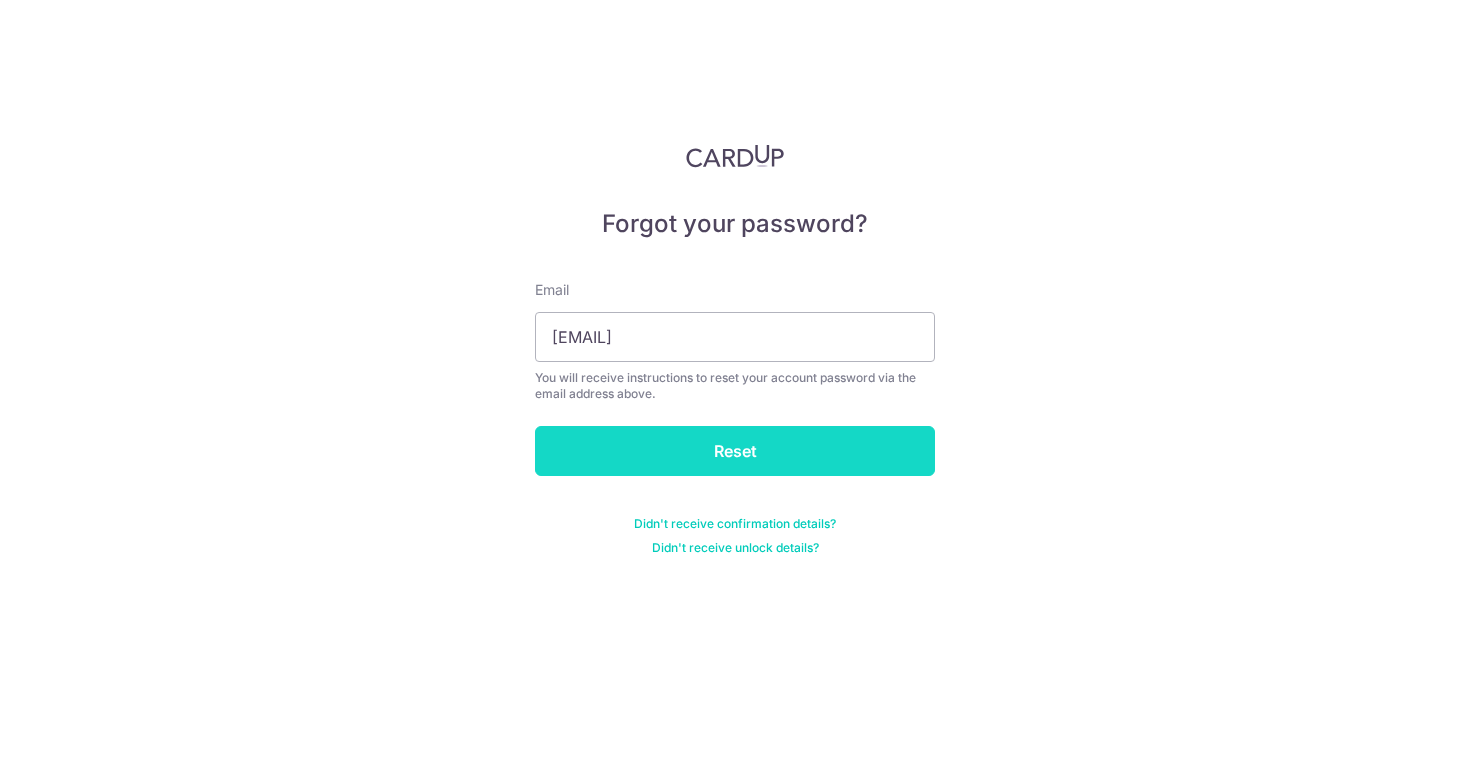 click on "Reset" at bounding box center [735, 451] 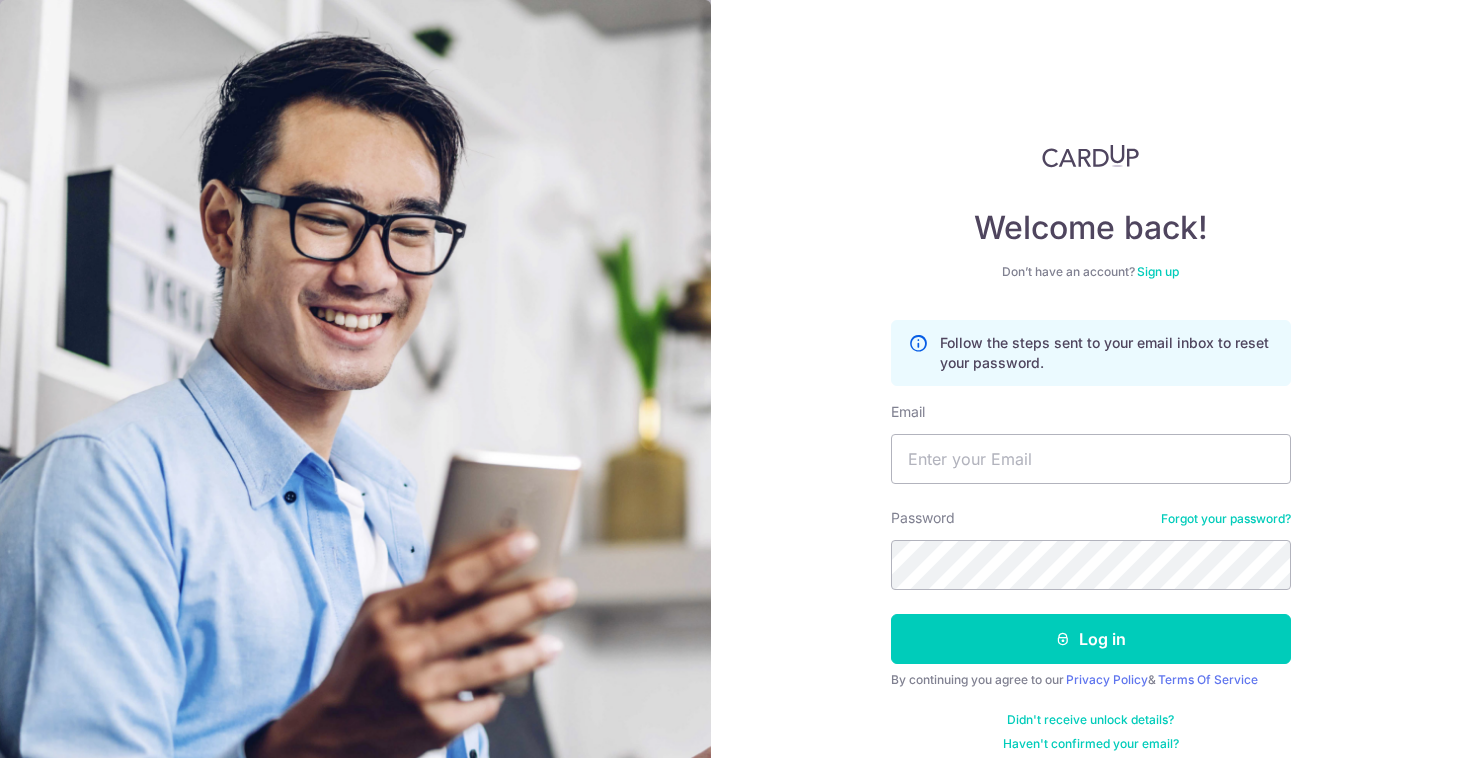 scroll, scrollTop: 0, scrollLeft: 0, axis: both 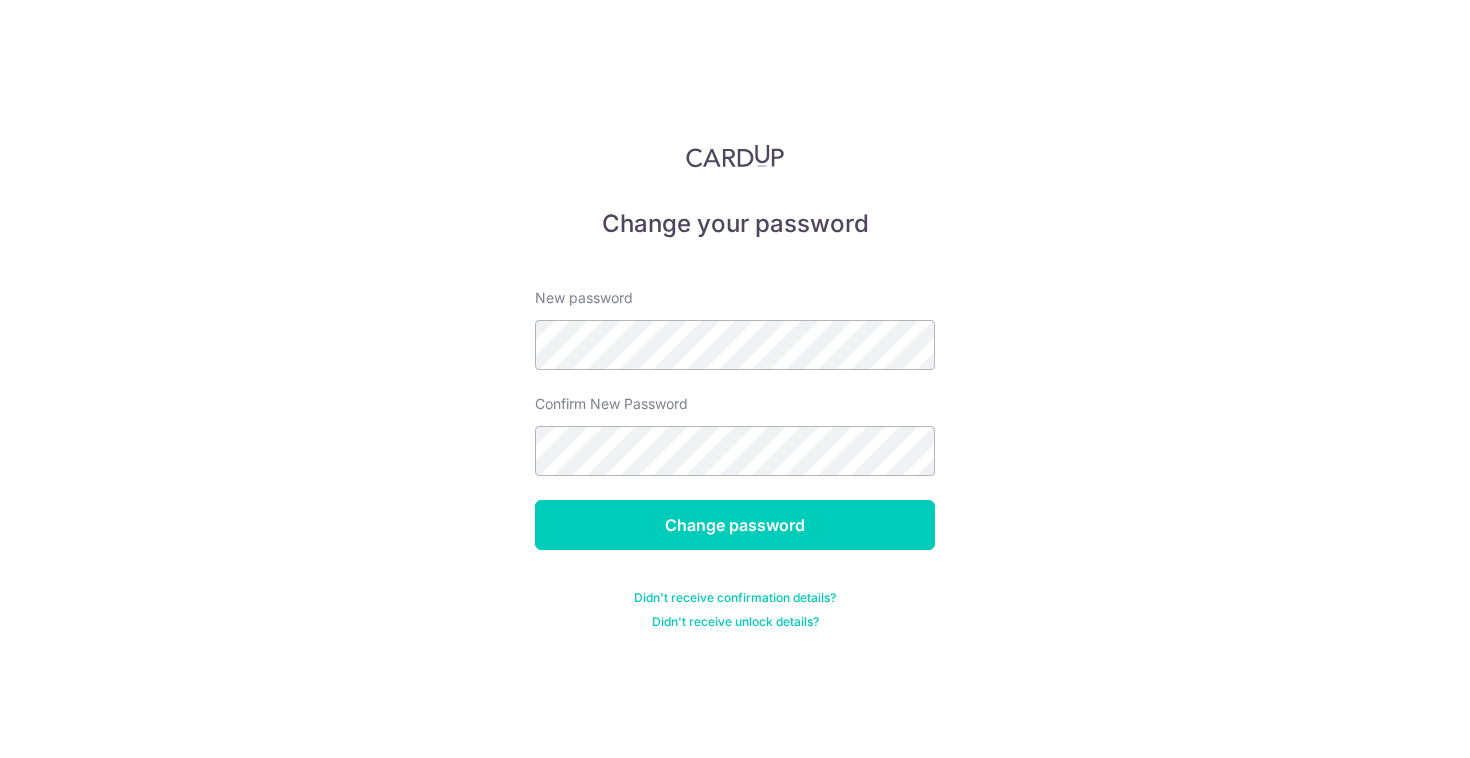 click on "New password" at bounding box center (735, 329) 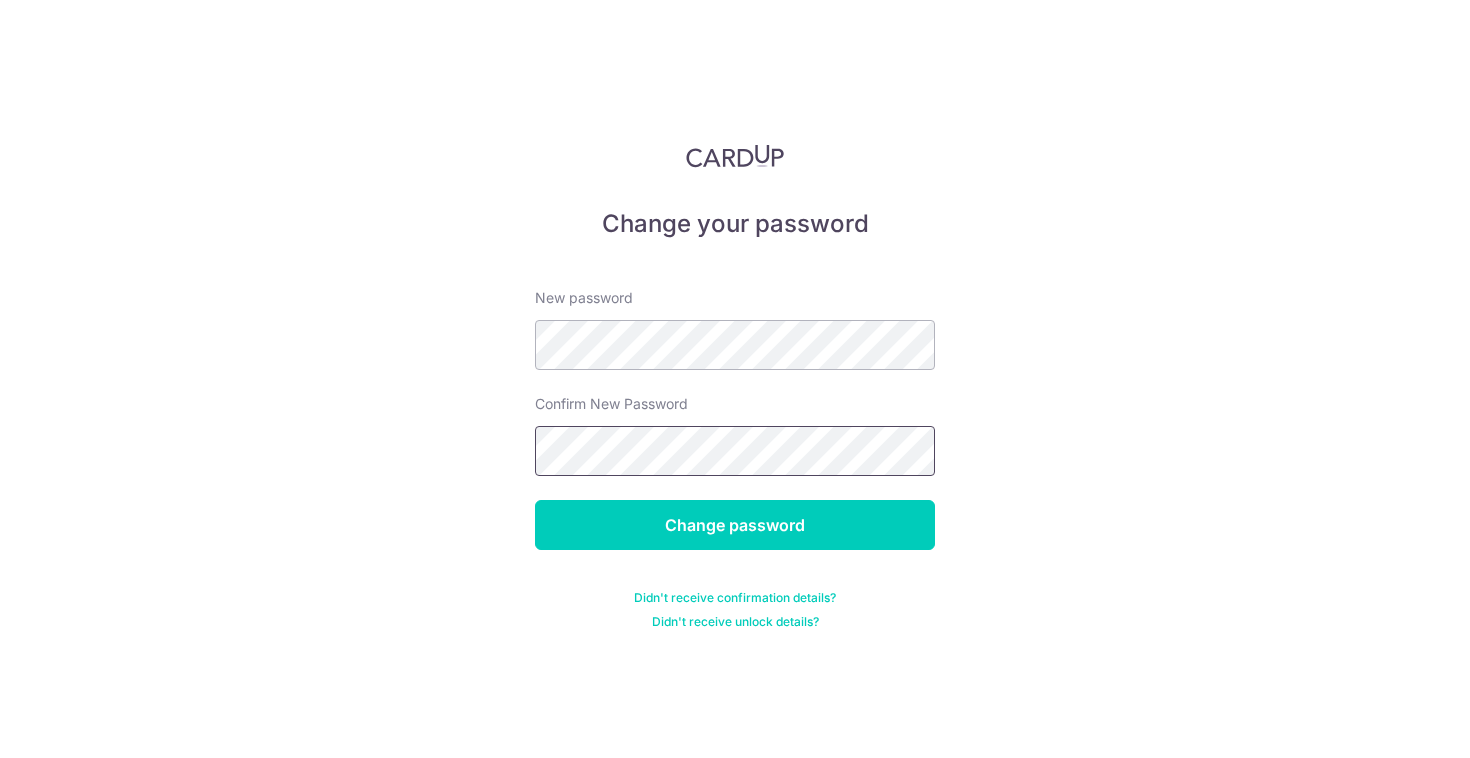 click on "Change password" at bounding box center [735, 525] 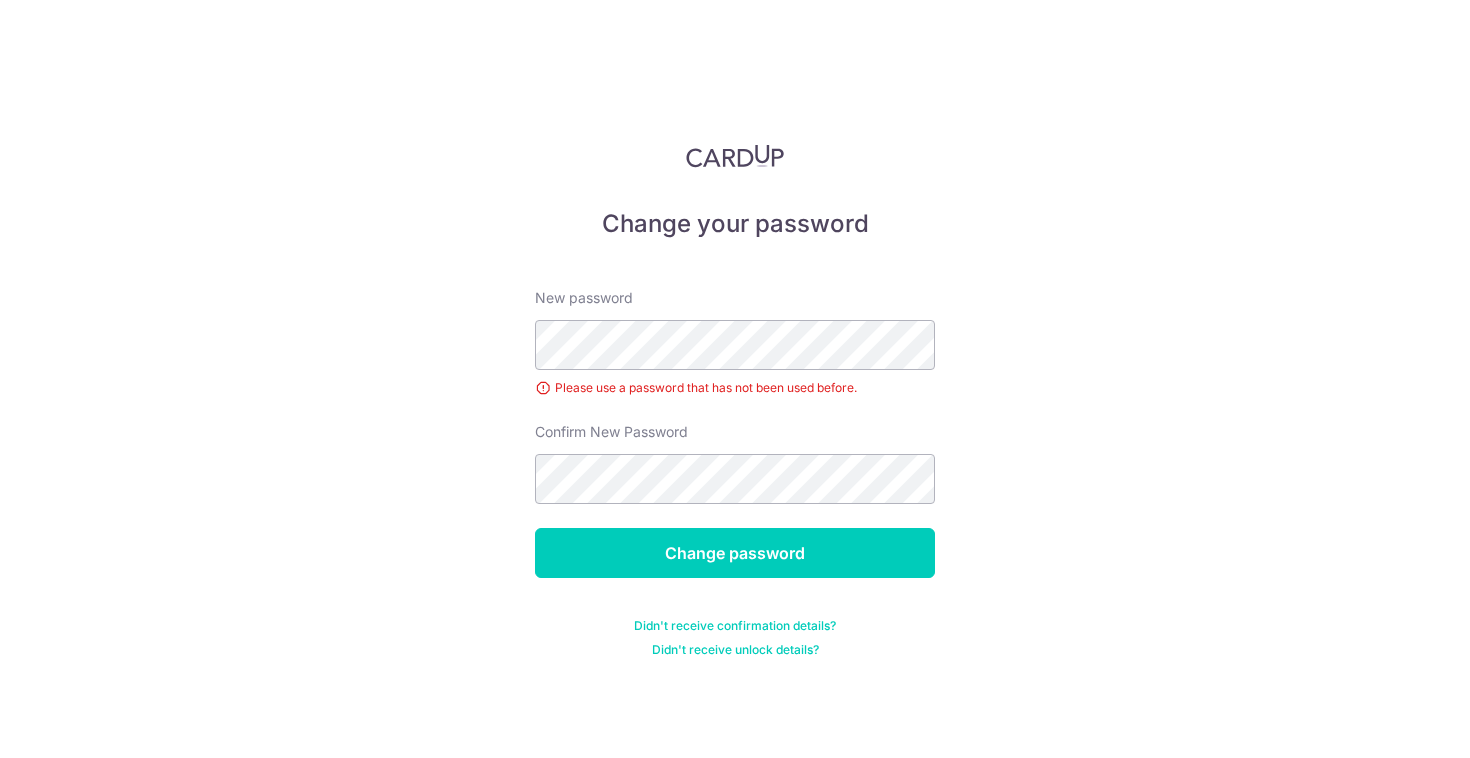 scroll, scrollTop: 0, scrollLeft: 0, axis: both 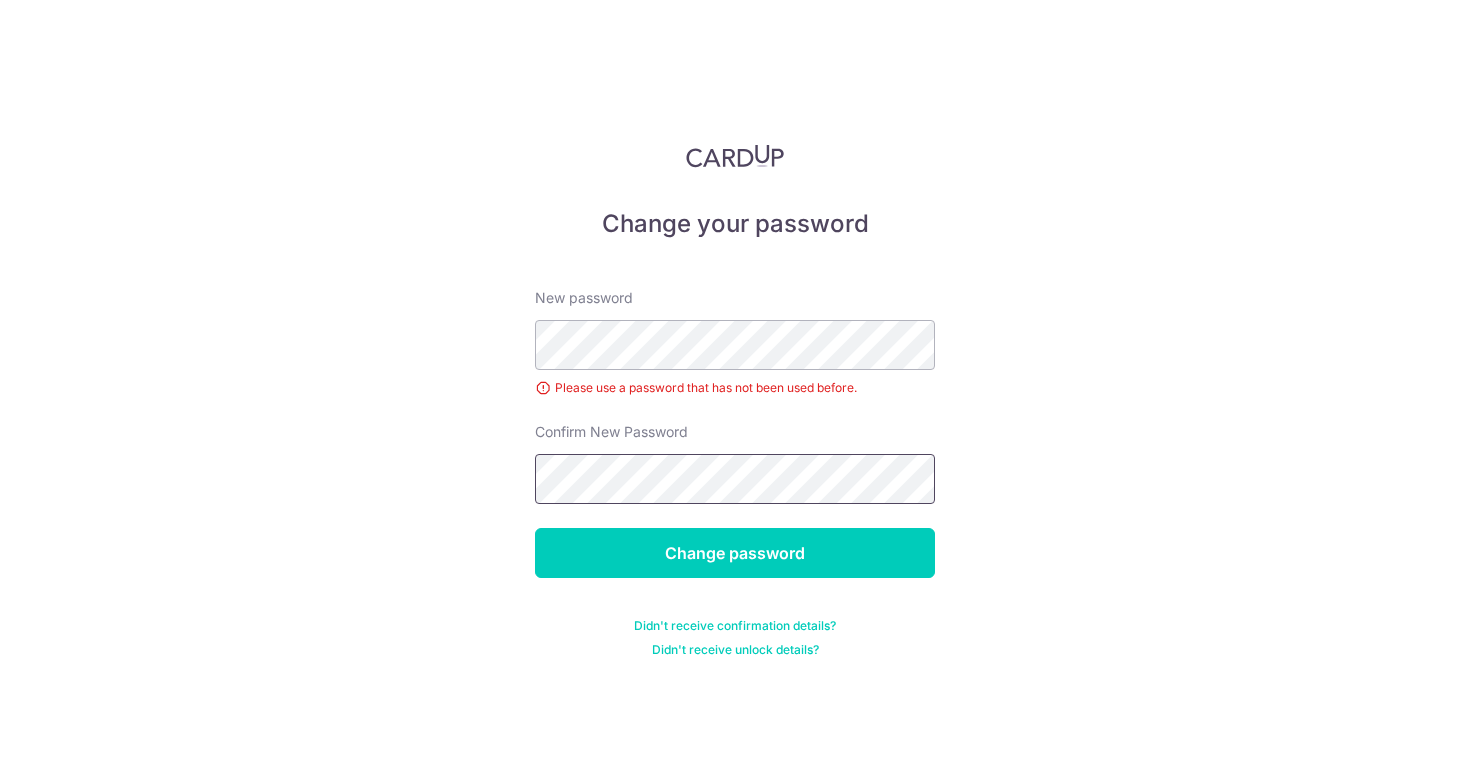 click on "Change password" at bounding box center (735, 553) 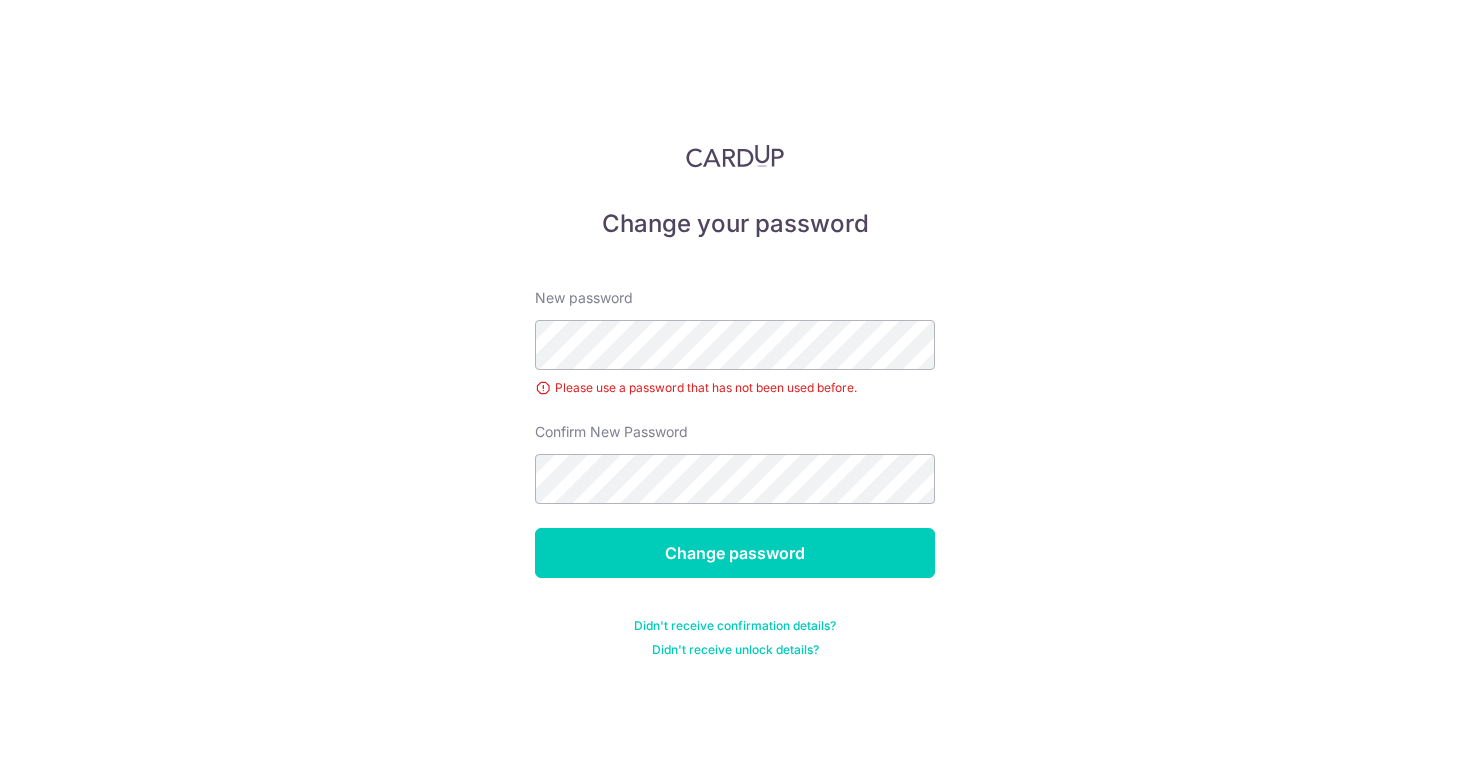 scroll, scrollTop: 0, scrollLeft: 0, axis: both 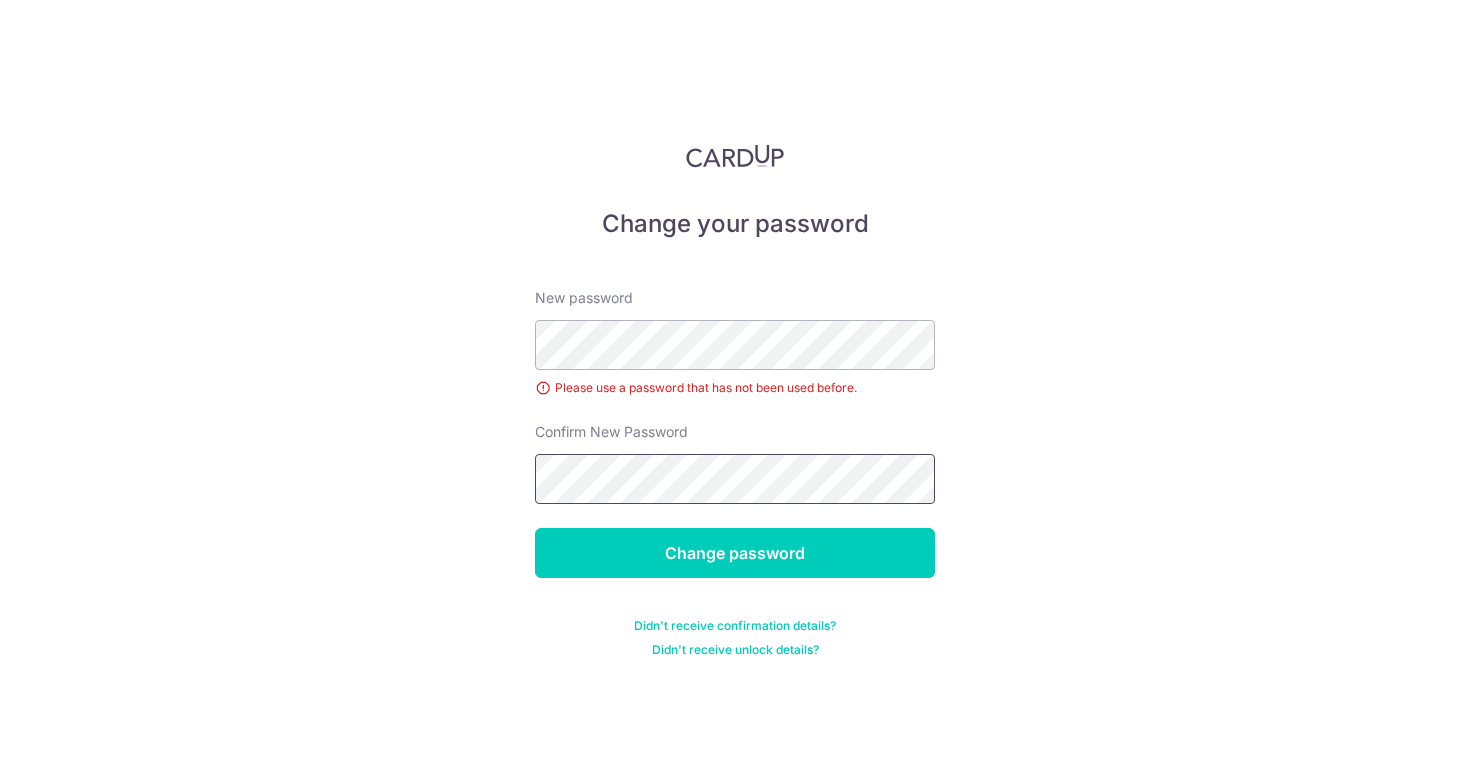 click on "Change password" at bounding box center (735, 553) 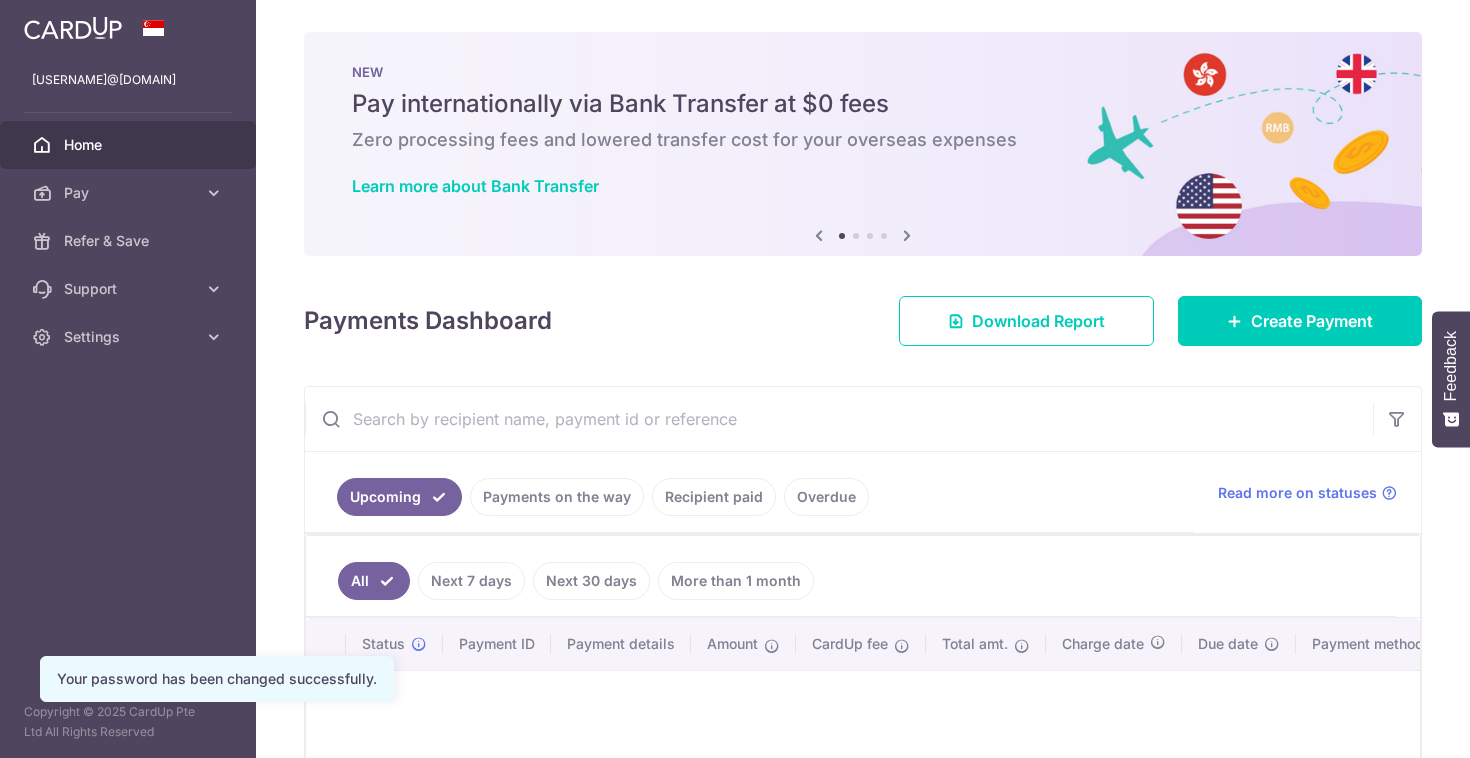 scroll, scrollTop: 0, scrollLeft: 0, axis: both 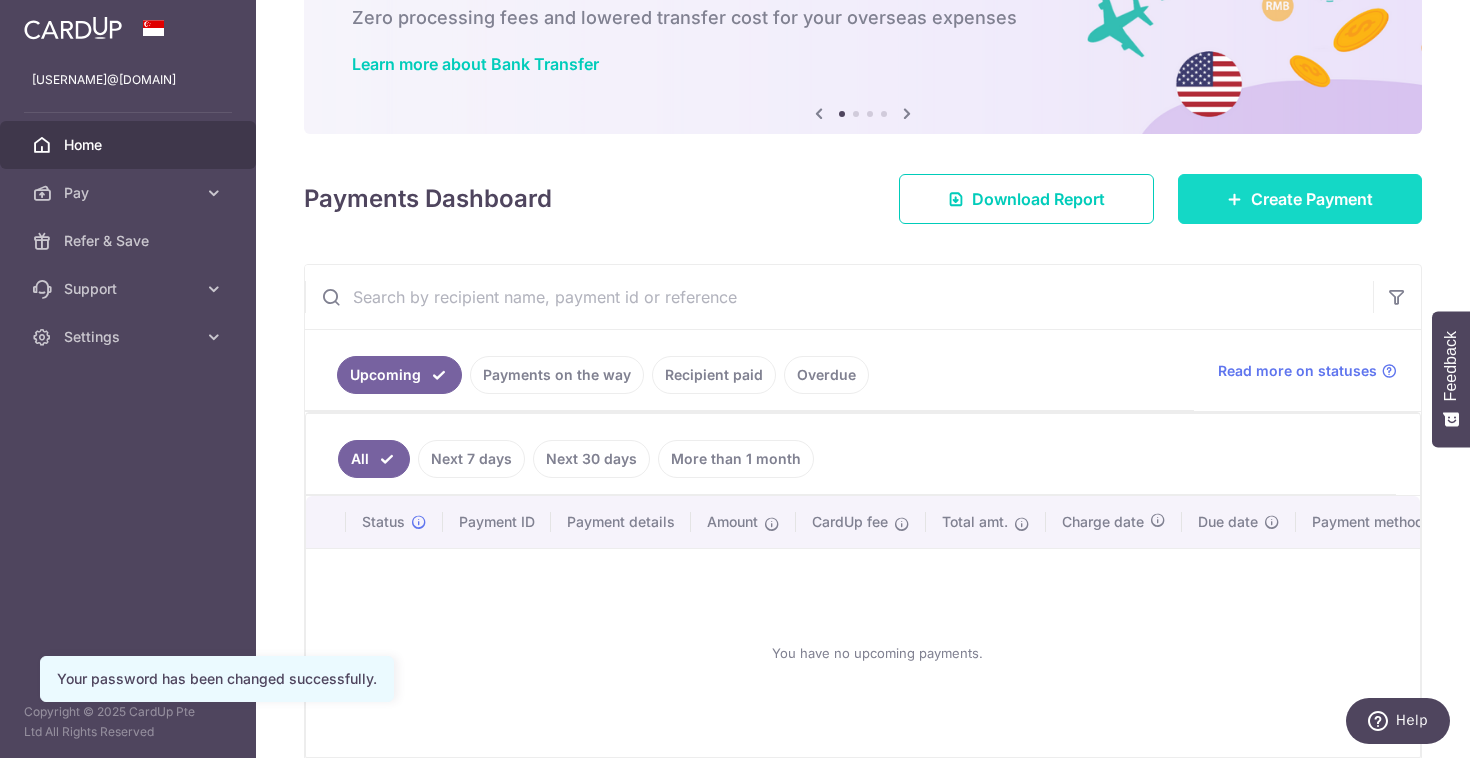 click on "Create Payment" at bounding box center [1300, 199] 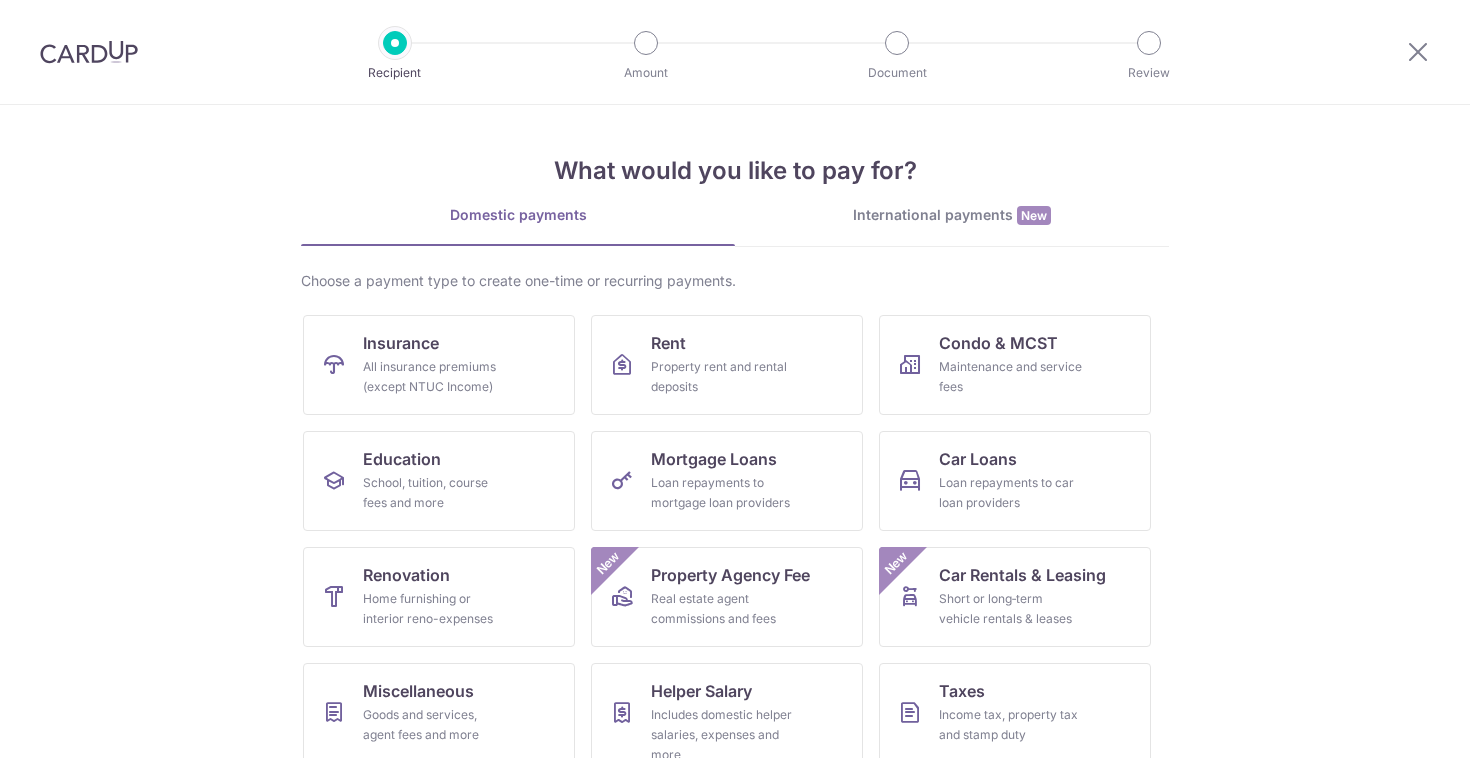 scroll, scrollTop: 0, scrollLeft: 0, axis: both 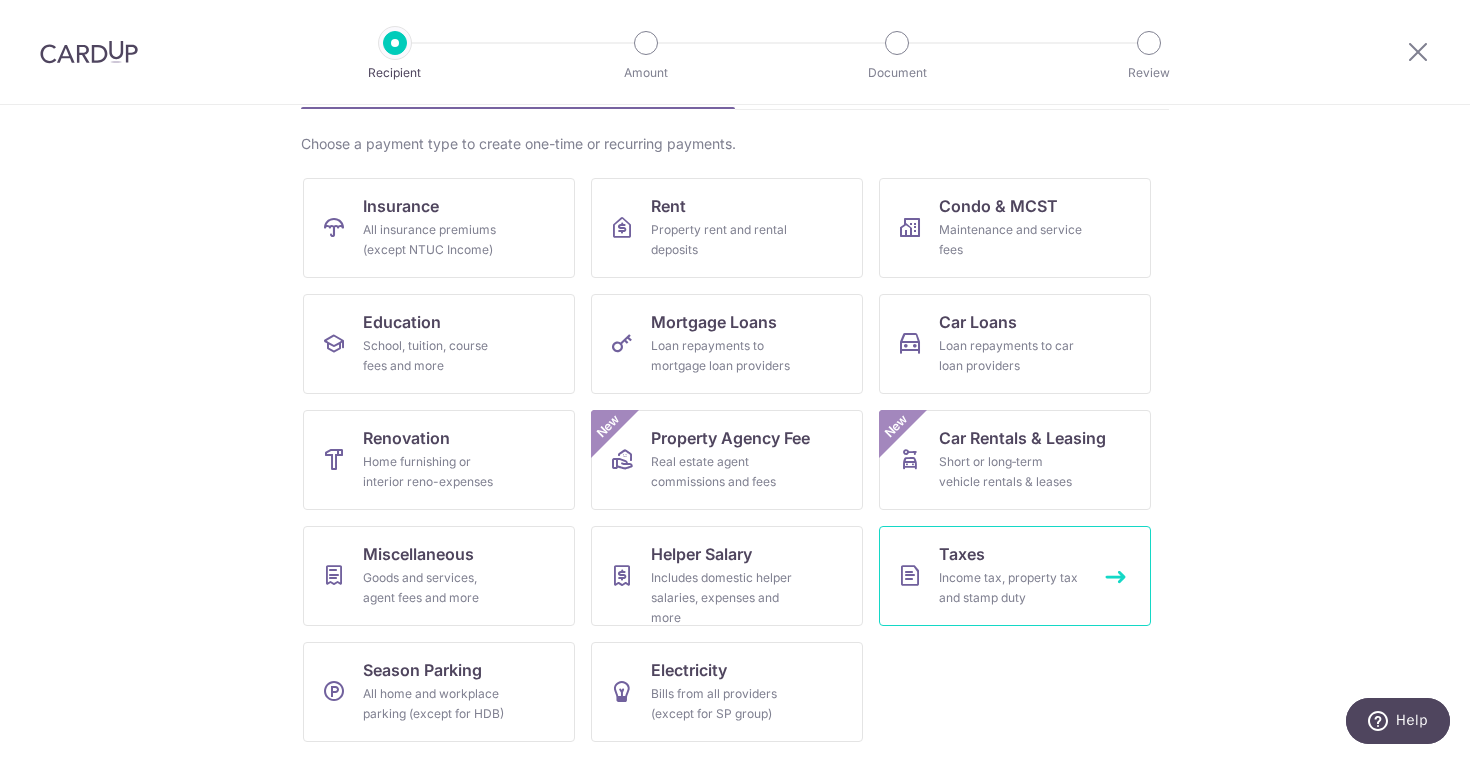 click on "Income tax, property tax and stamp duty" at bounding box center [1011, 588] 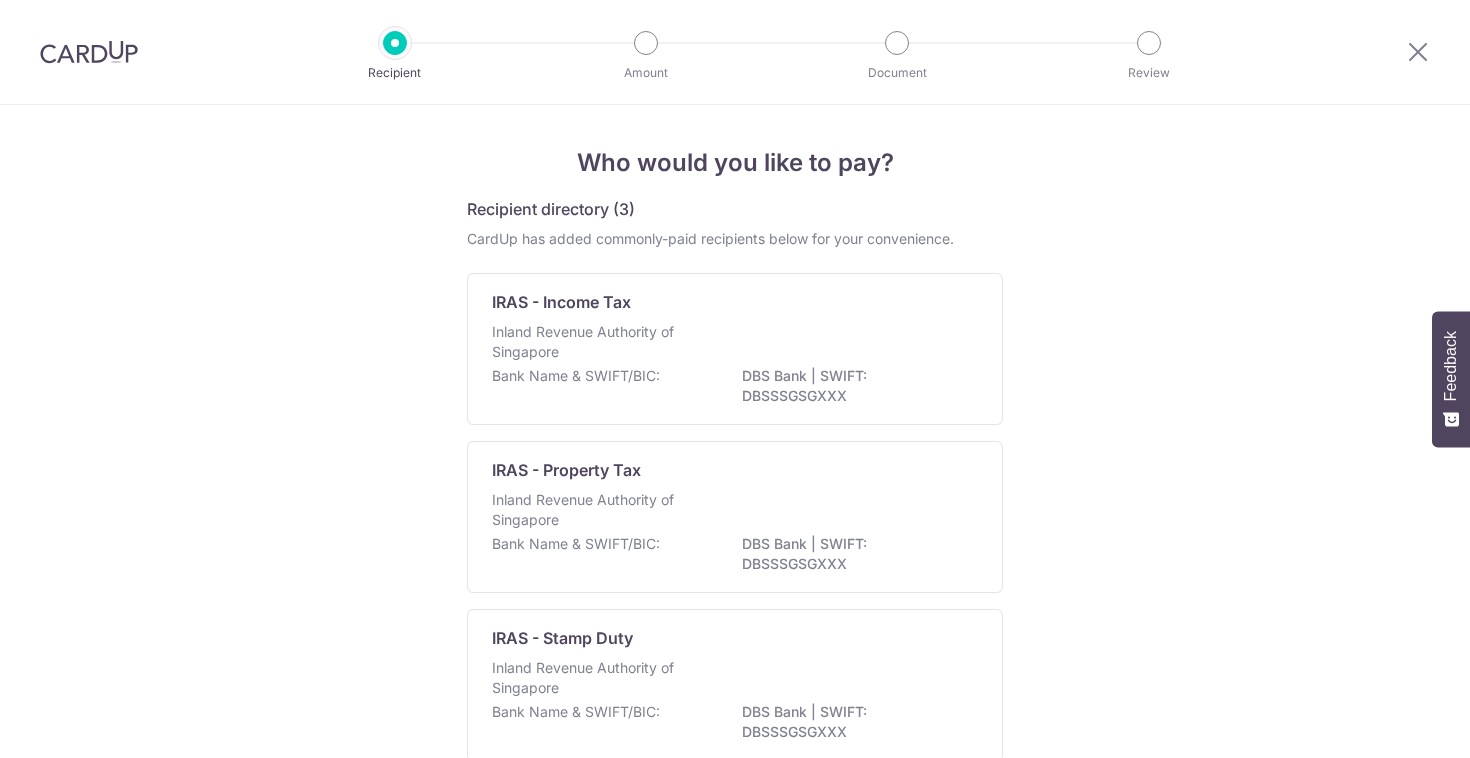 scroll, scrollTop: 0, scrollLeft: 0, axis: both 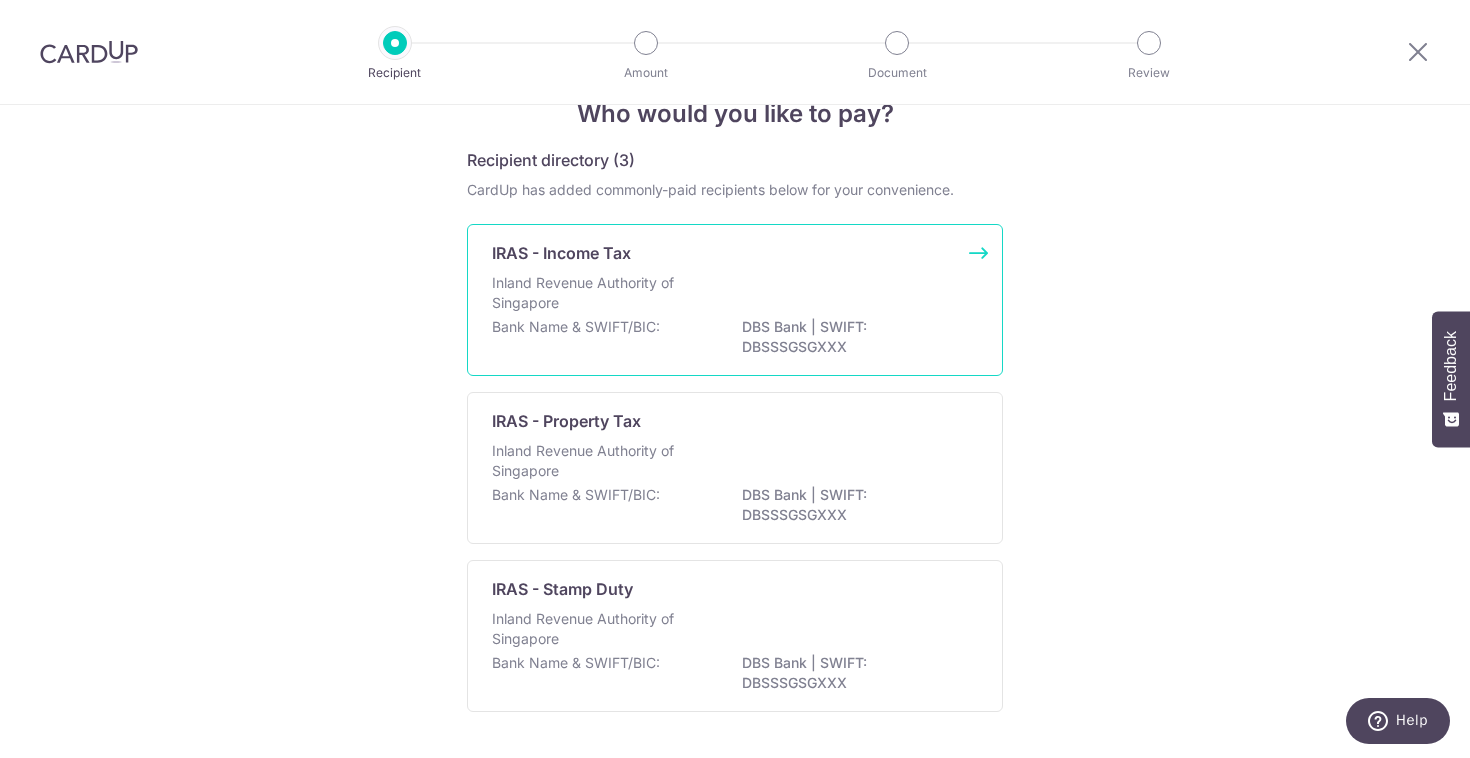click on "Inland Revenue Authority of Singapore" at bounding box center [598, 293] 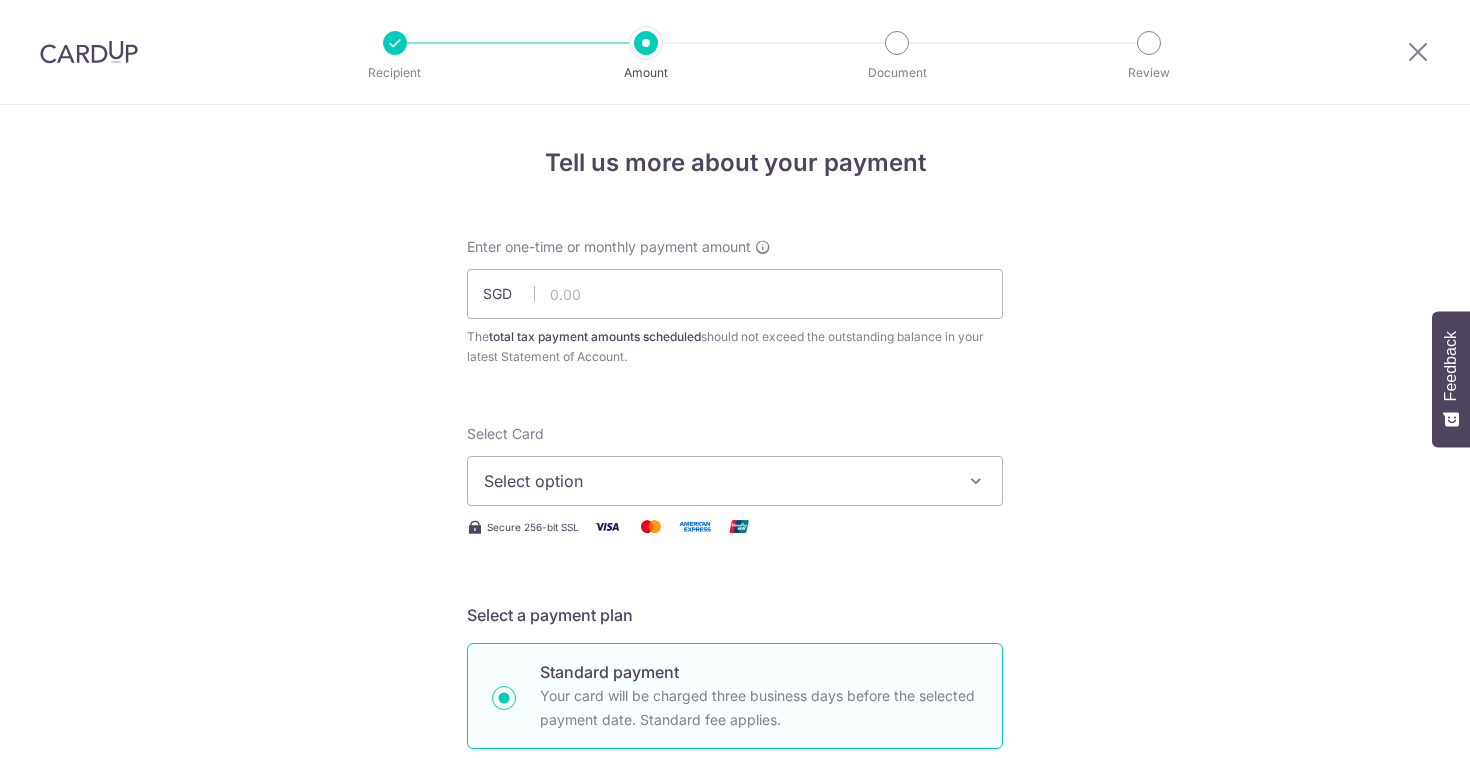scroll, scrollTop: 0, scrollLeft: 0, axis: both 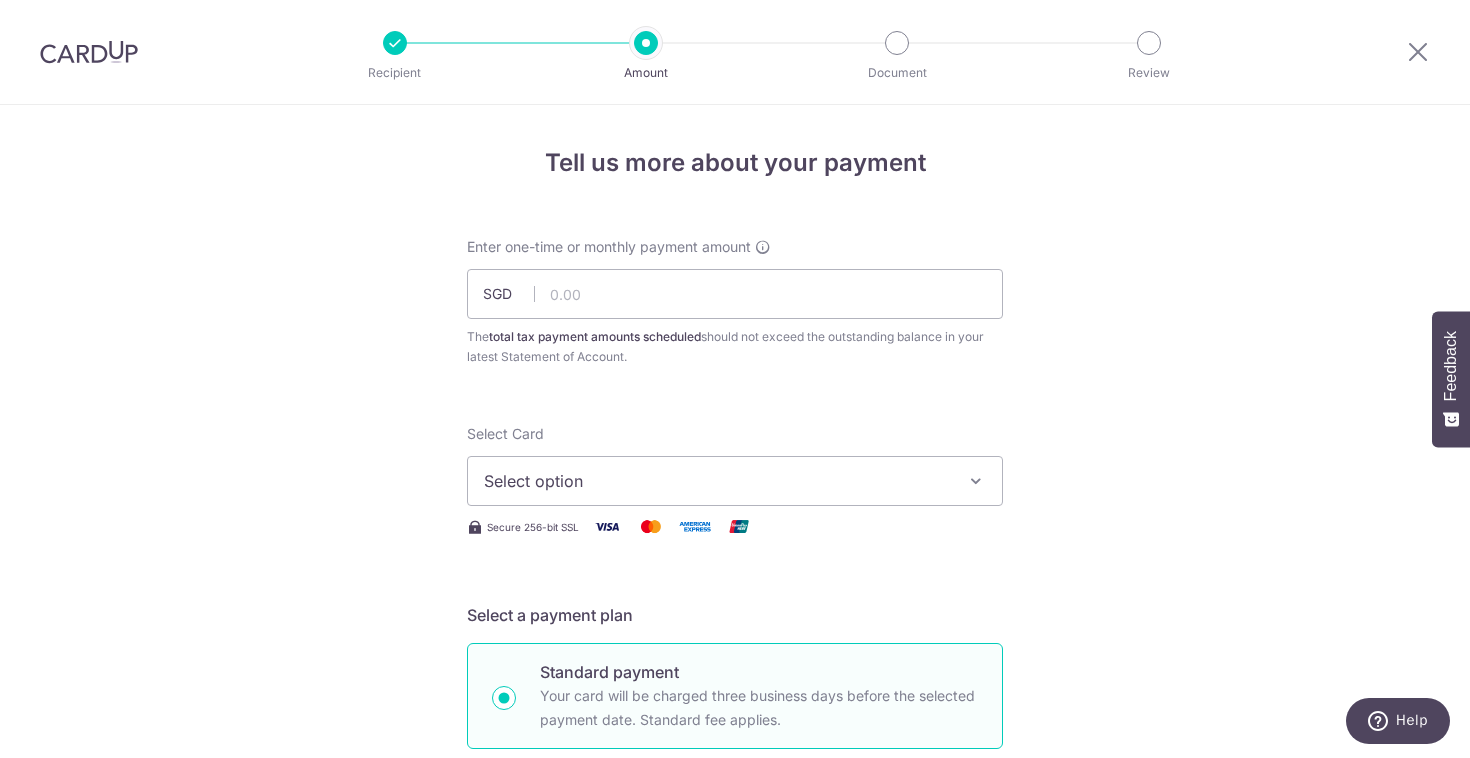 click on "Enter one-time or monthly payment amount
SGD
The  total tax payment amounts scheduled  should not exceed the outstanding balance in your latest Statement of Account." at bounding box center [735, 302] 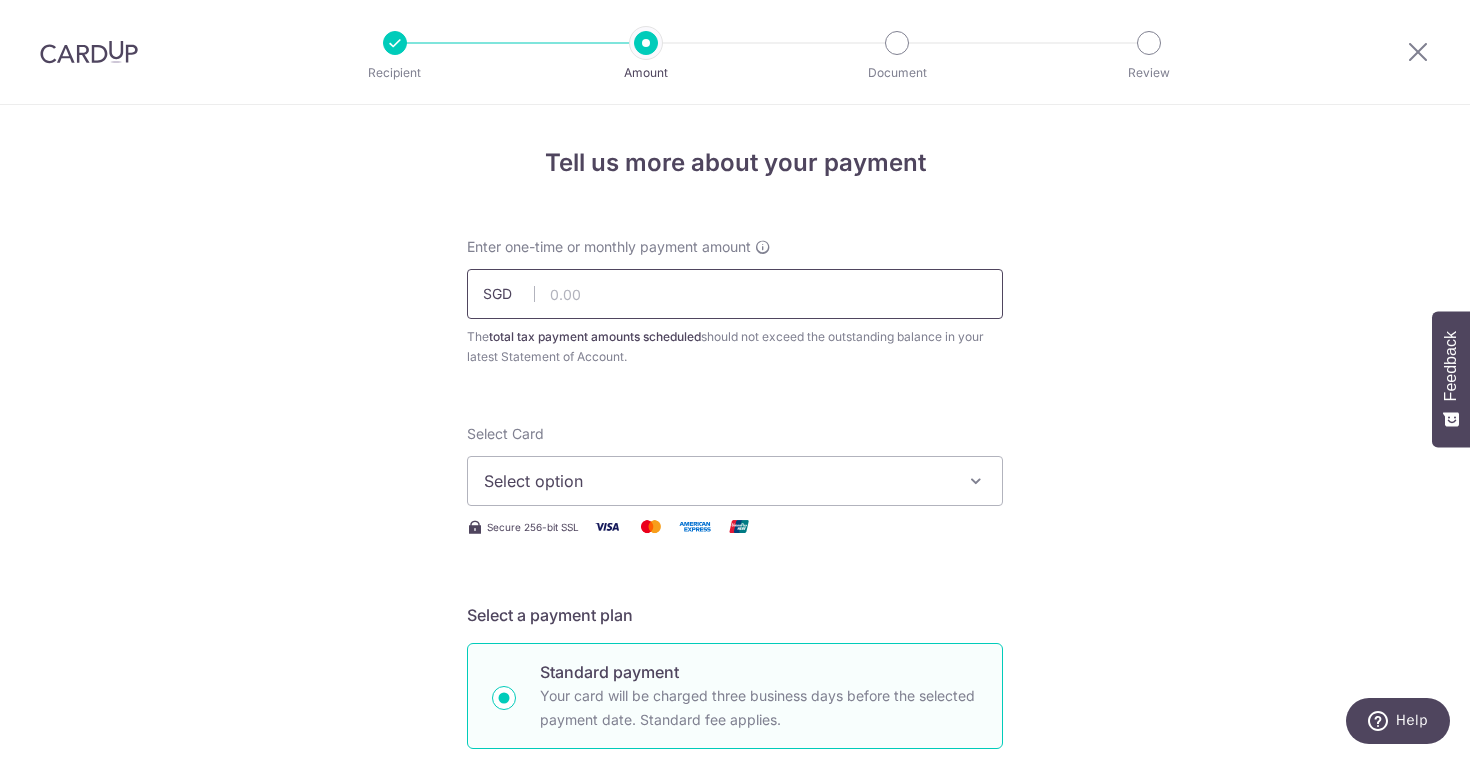 click at bounding box center (735, 294) 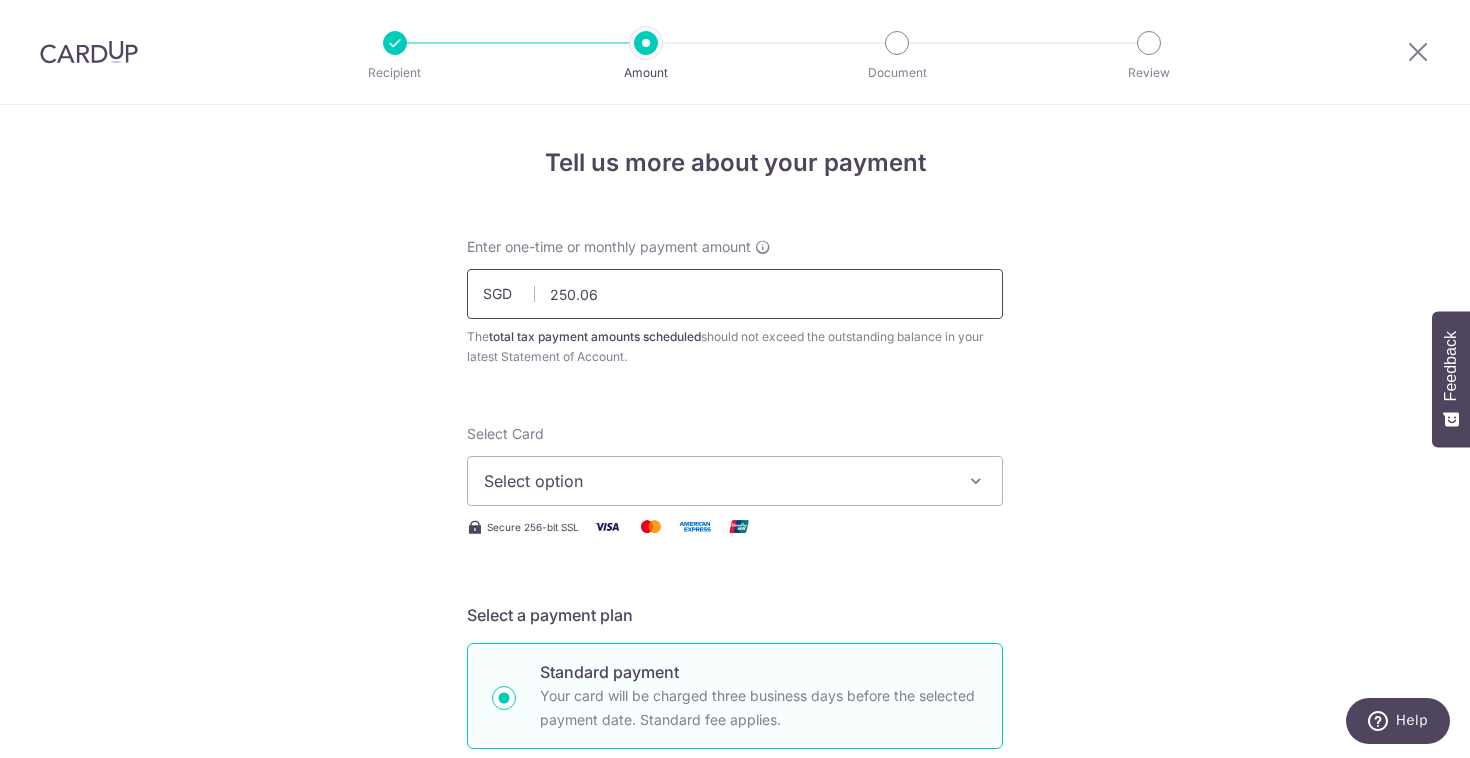 type on "250.06" 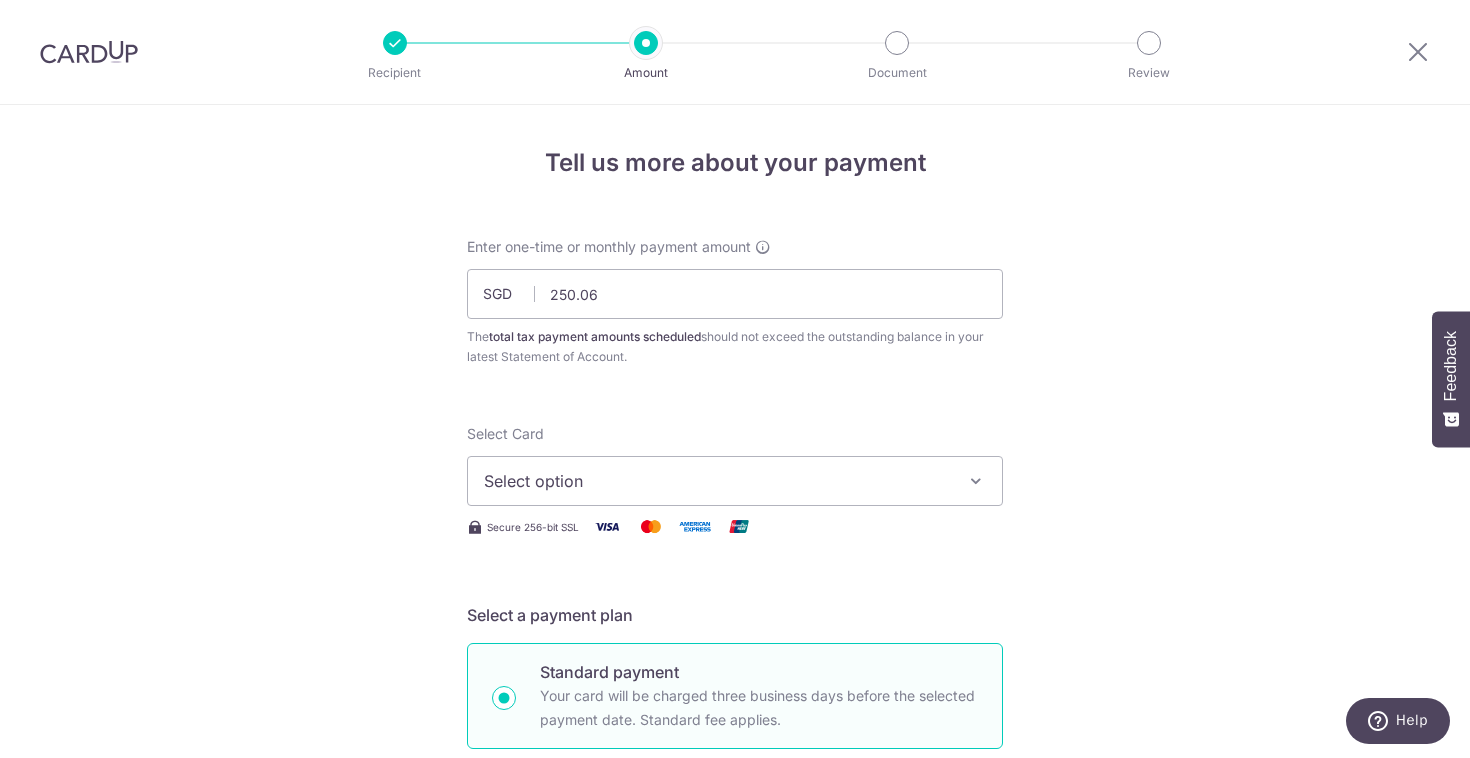 click on "Select option" at bounding box center (717, 481) 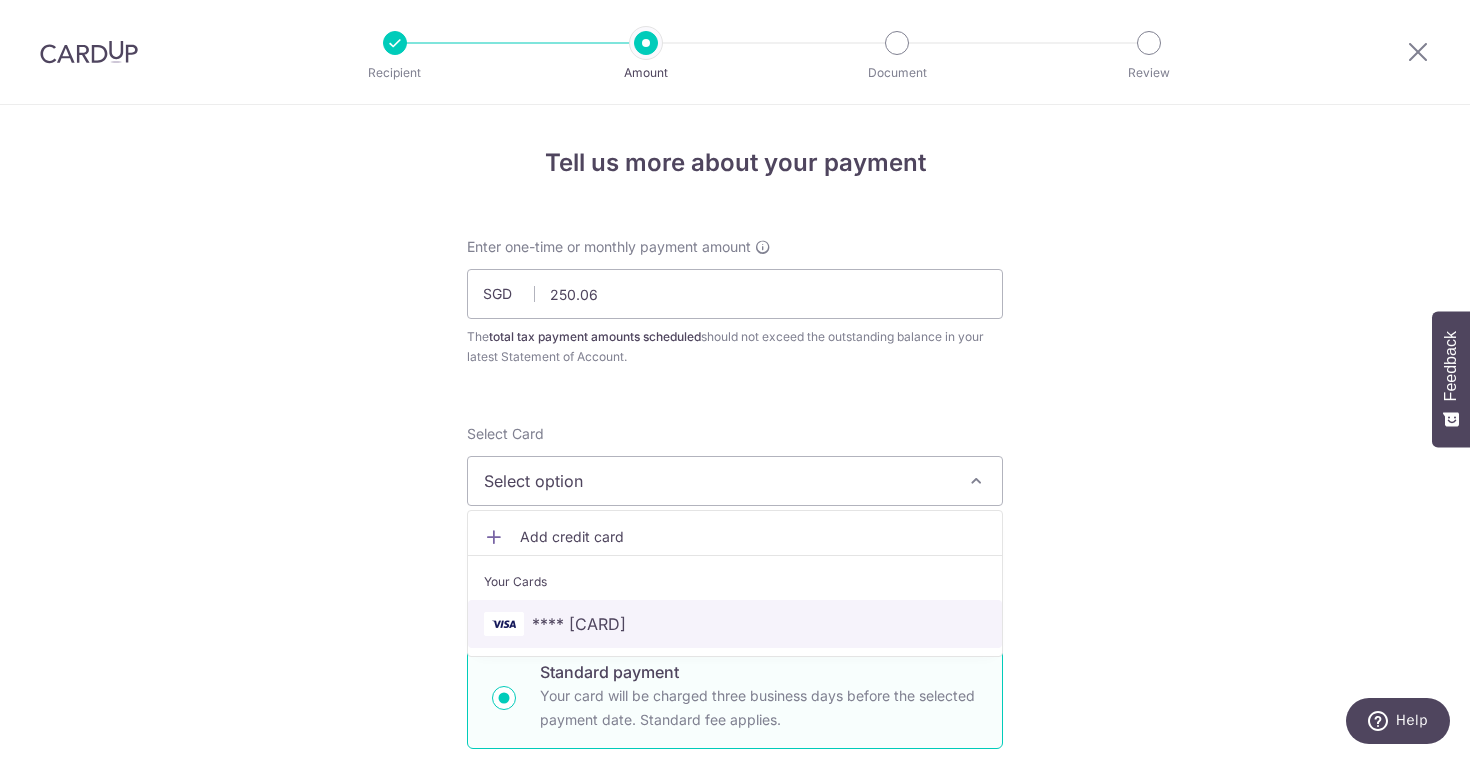 click on "**** [CARD]" at bounding box center [579, 624] 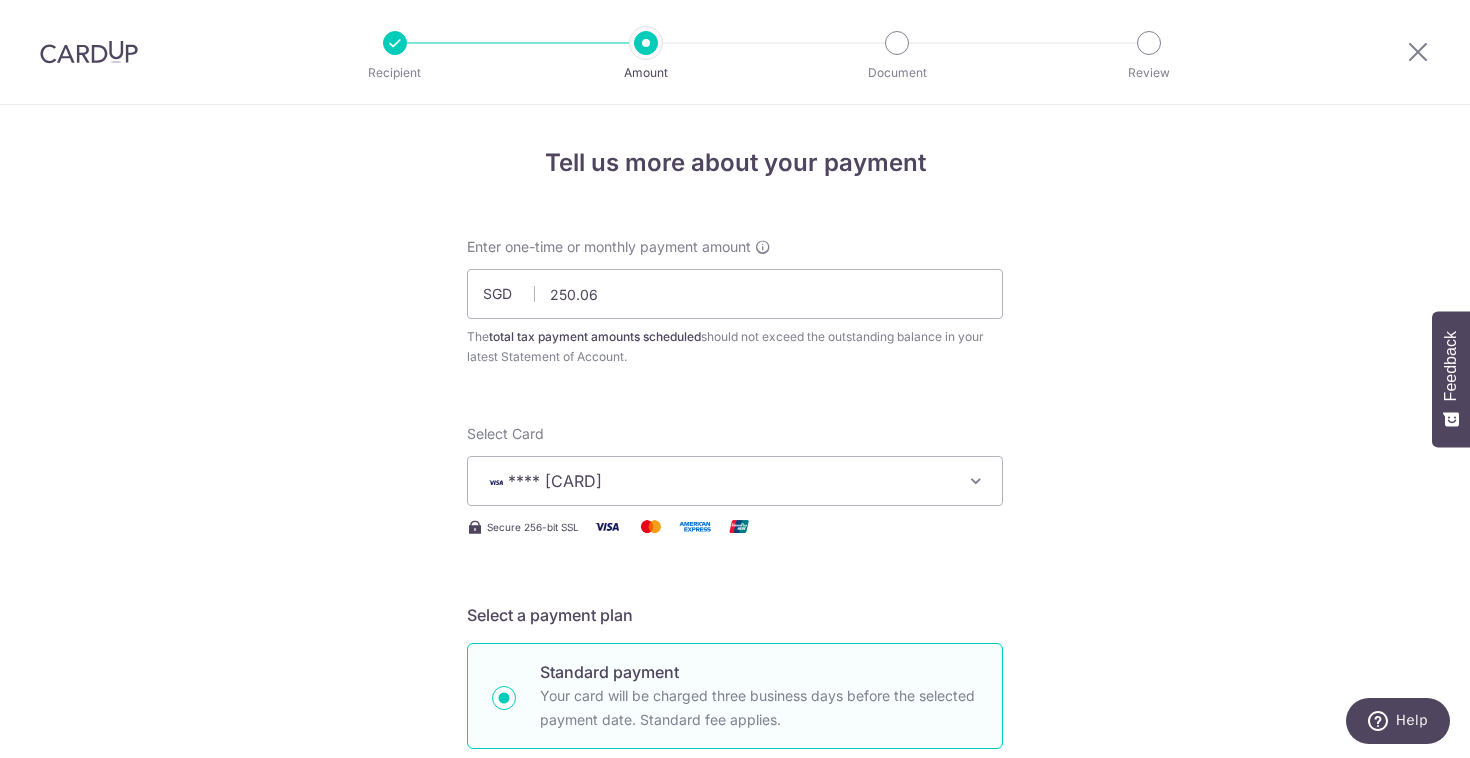 click on "**** [CARD]" at bounding box center [717, 481] 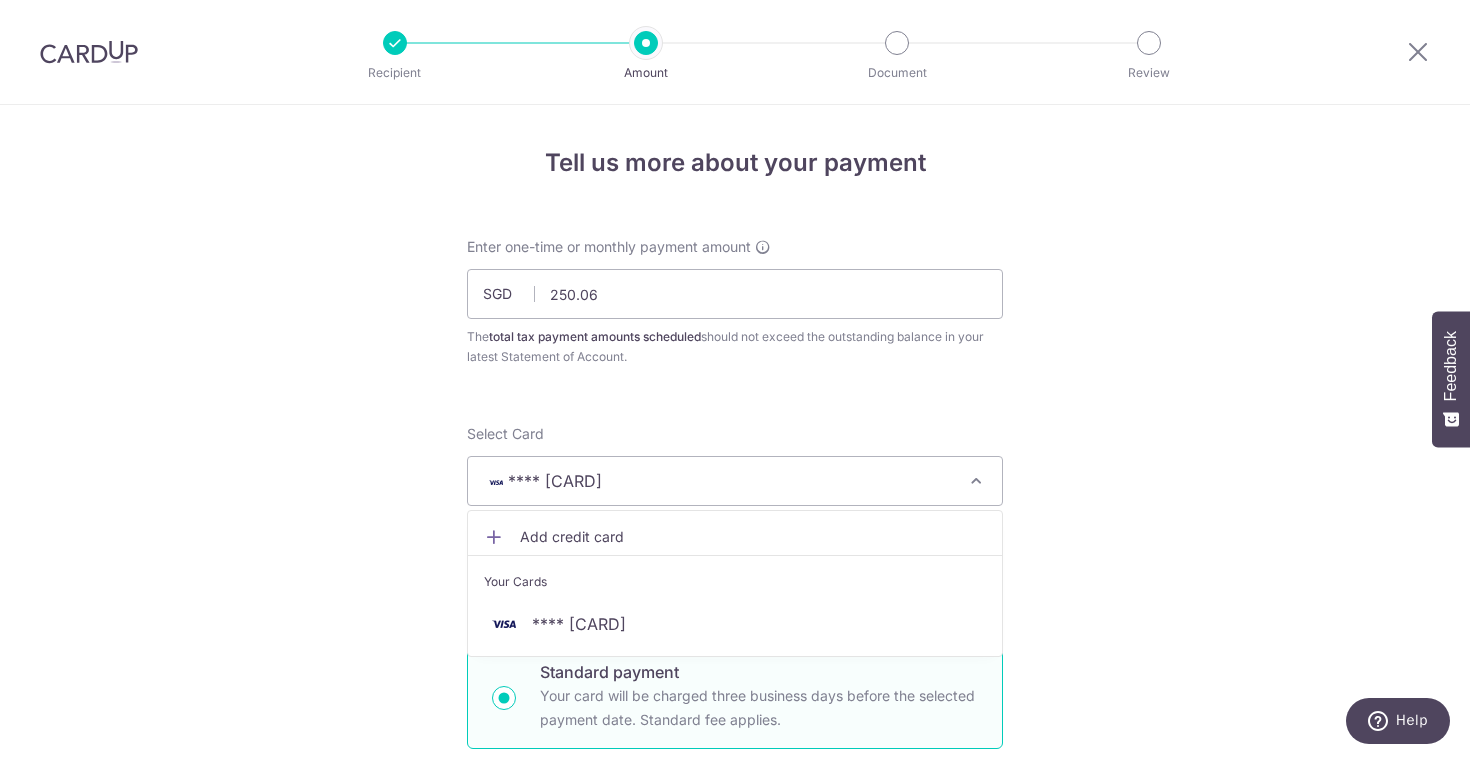 click on "Add credit card" at bounding box center [753, 537] 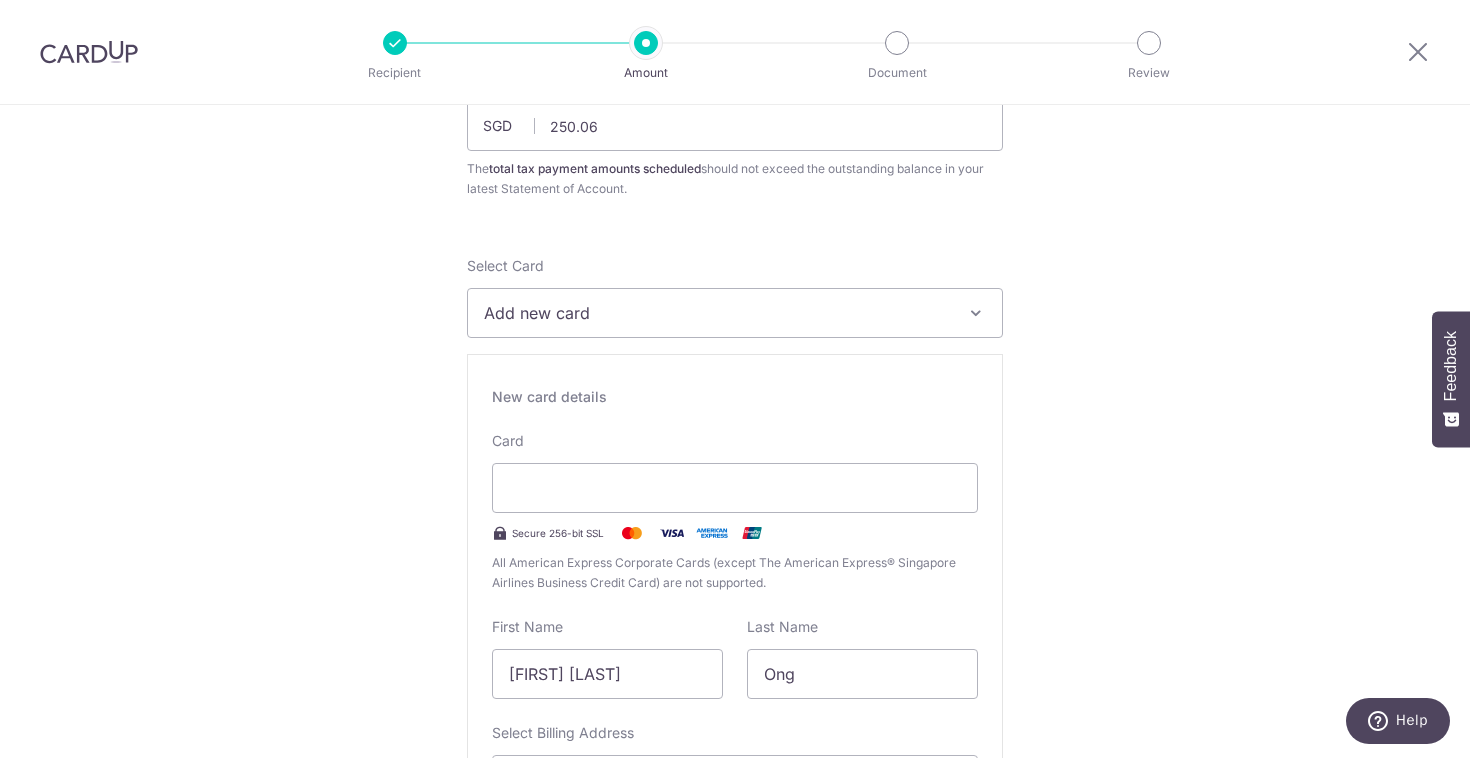 scroll, scrollTop: 196, scrollLeft: 0, axis: vertical 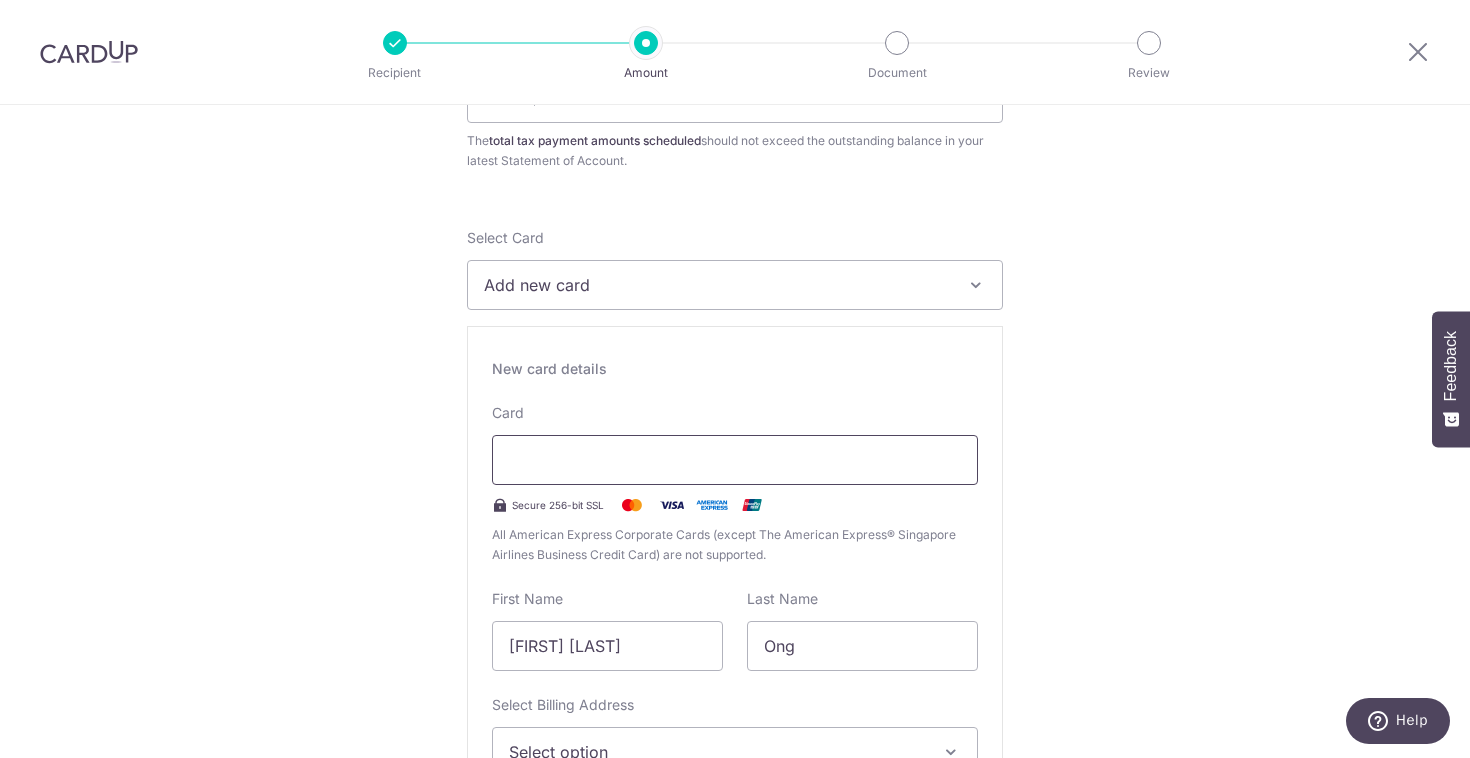 click at bounding box center (735, 460) 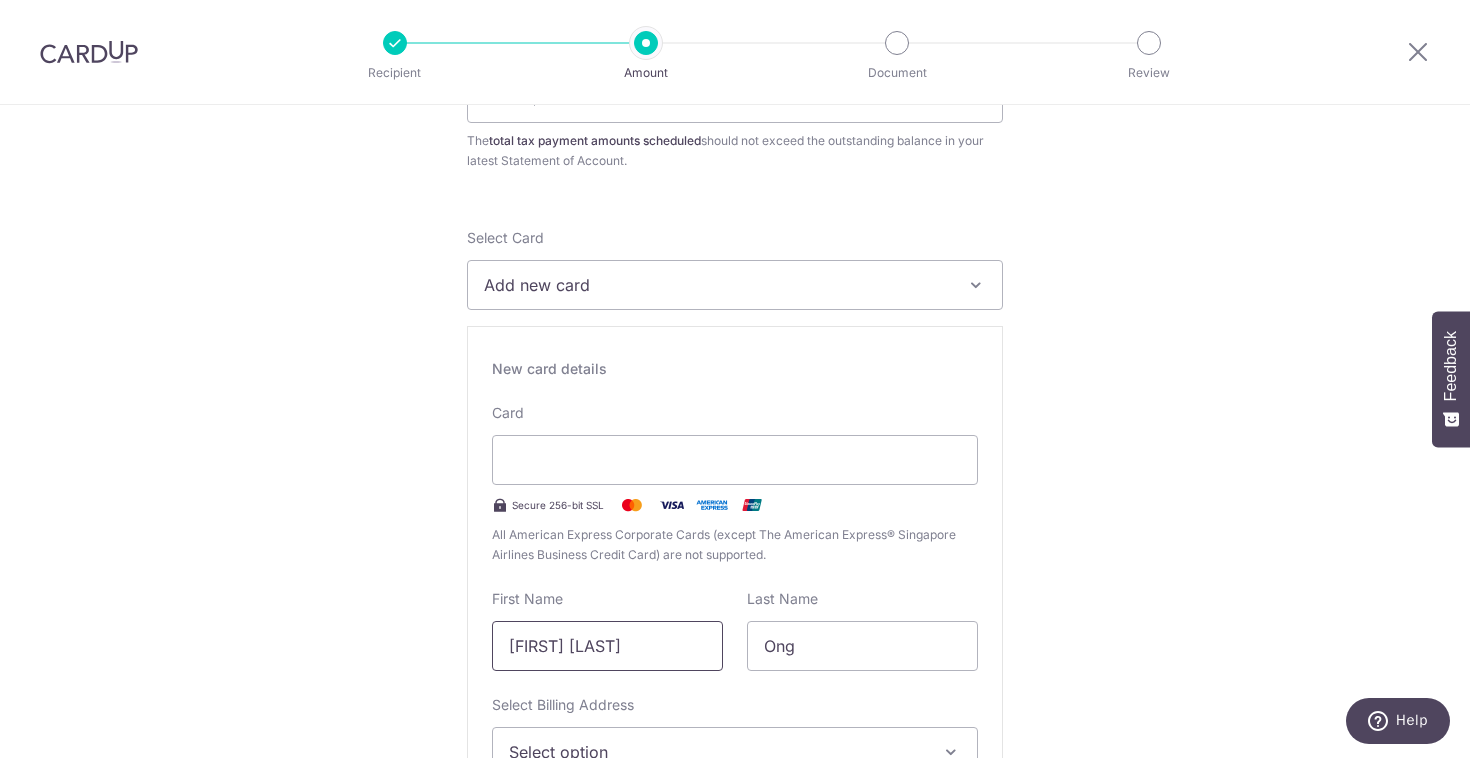 scroll, scrollTop: 265, scrollLeft: 0, axis: vertical 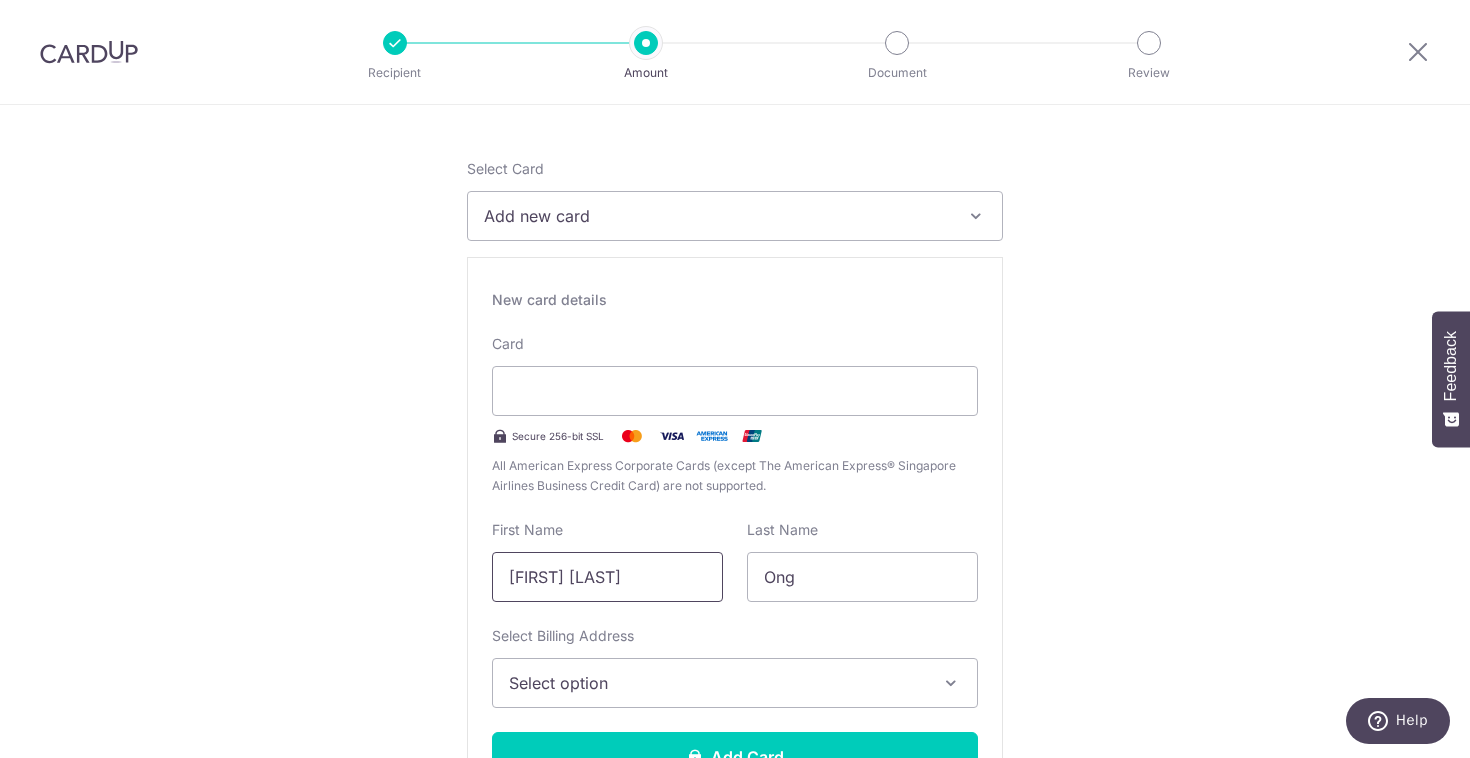 drag, startPoint x: 653, startPoint y: 590, endPoint x: 553, endPoint y: 557, distance: 105.30432 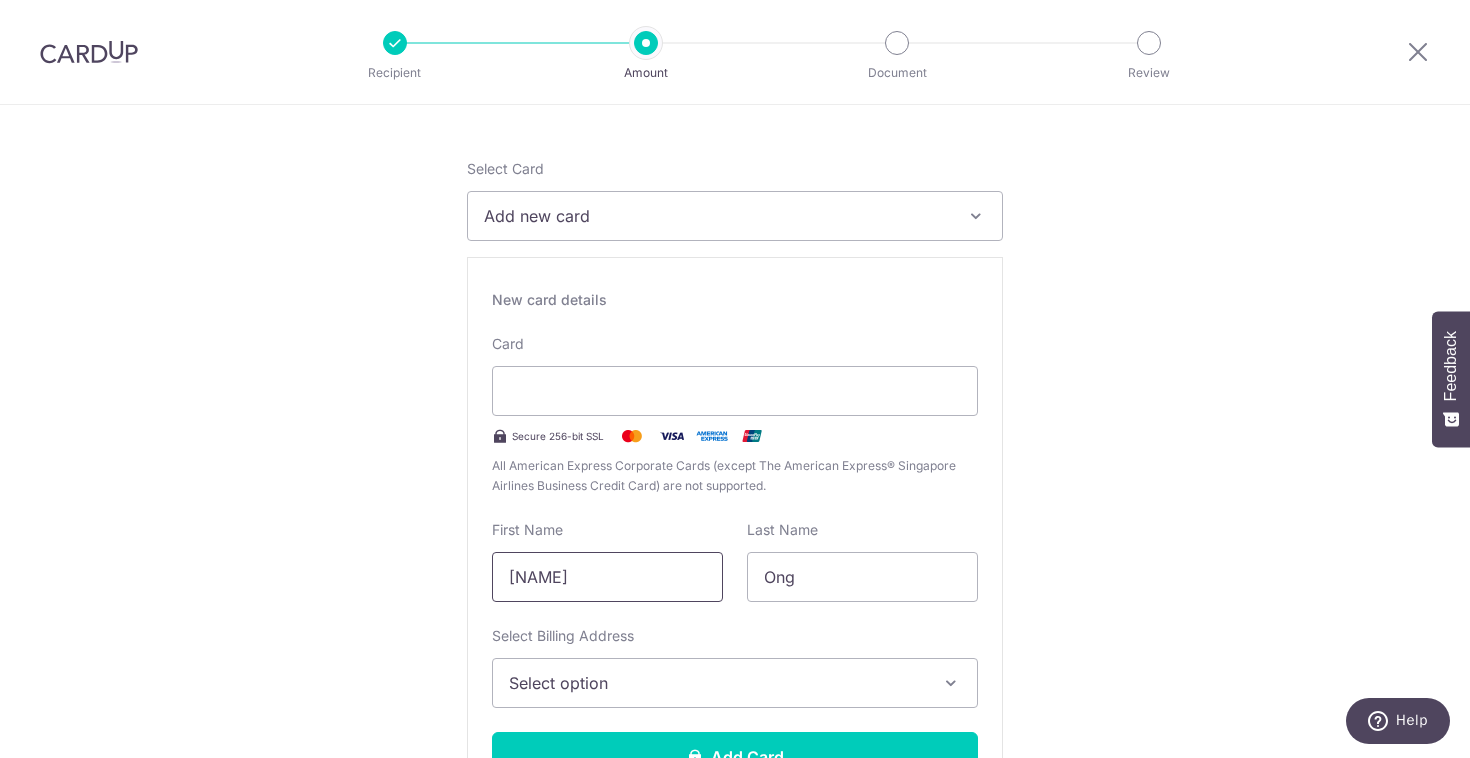 type on "[NAME]" 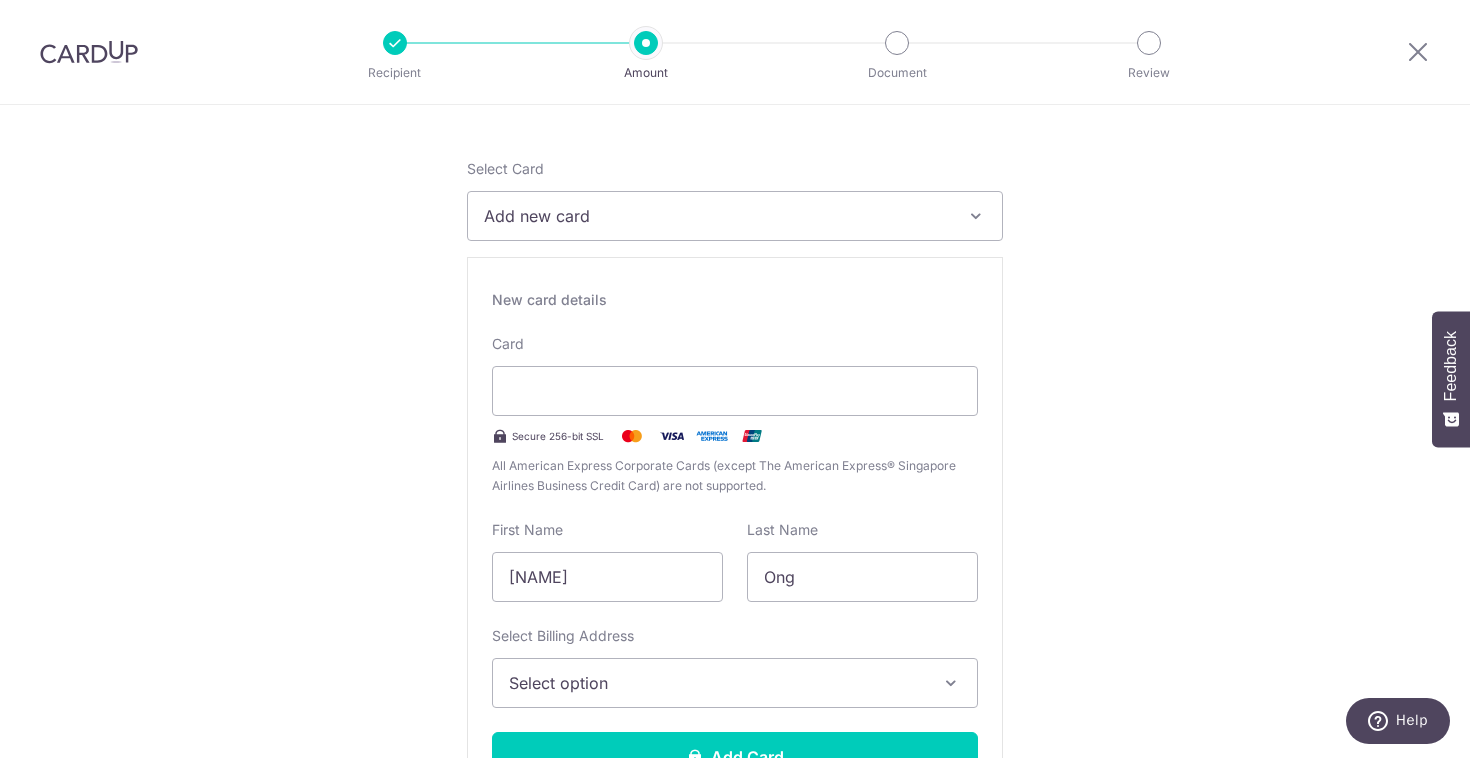 click on "Select option" at bounding box center (717, 683) 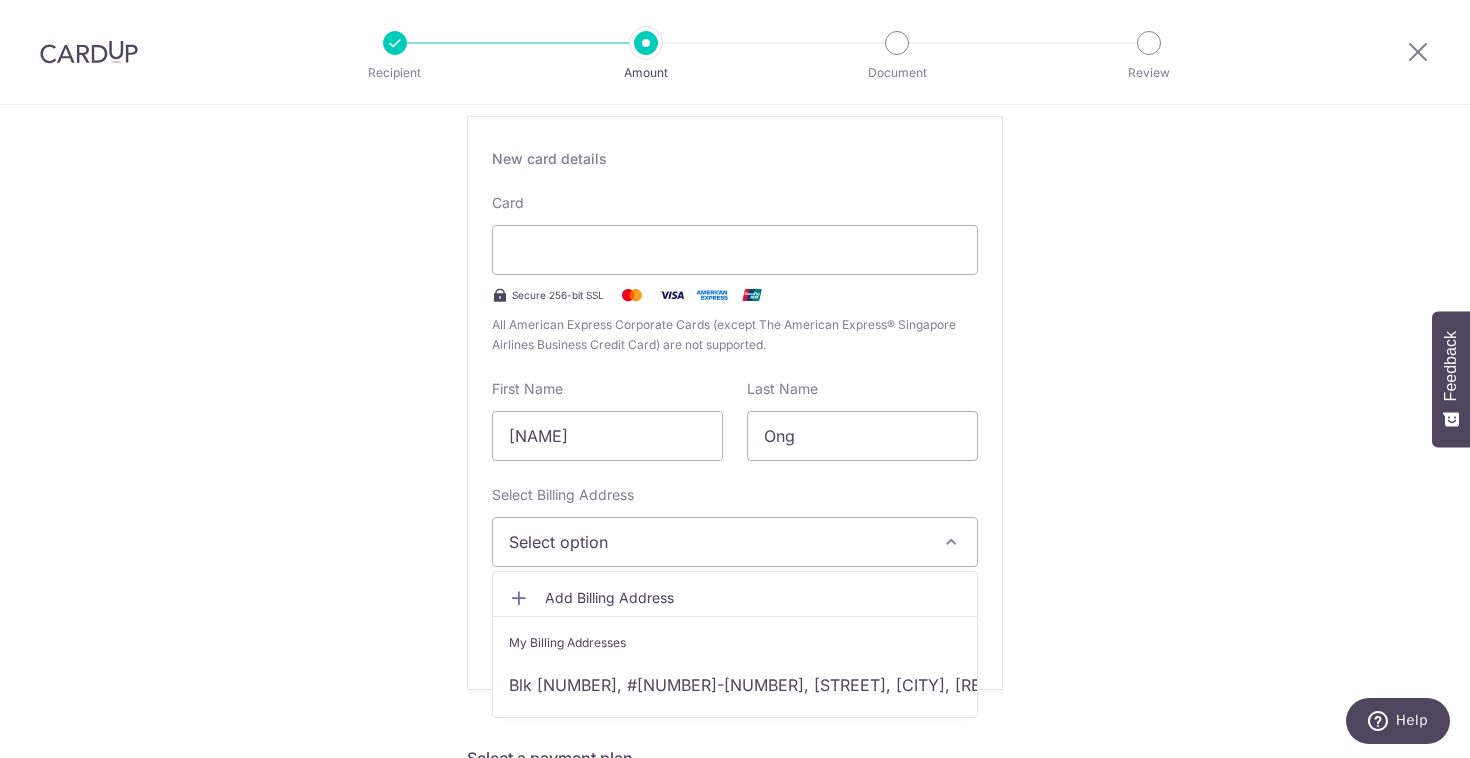scroll, scrollTop: 451, scrollLeft: 0, axis: vertical 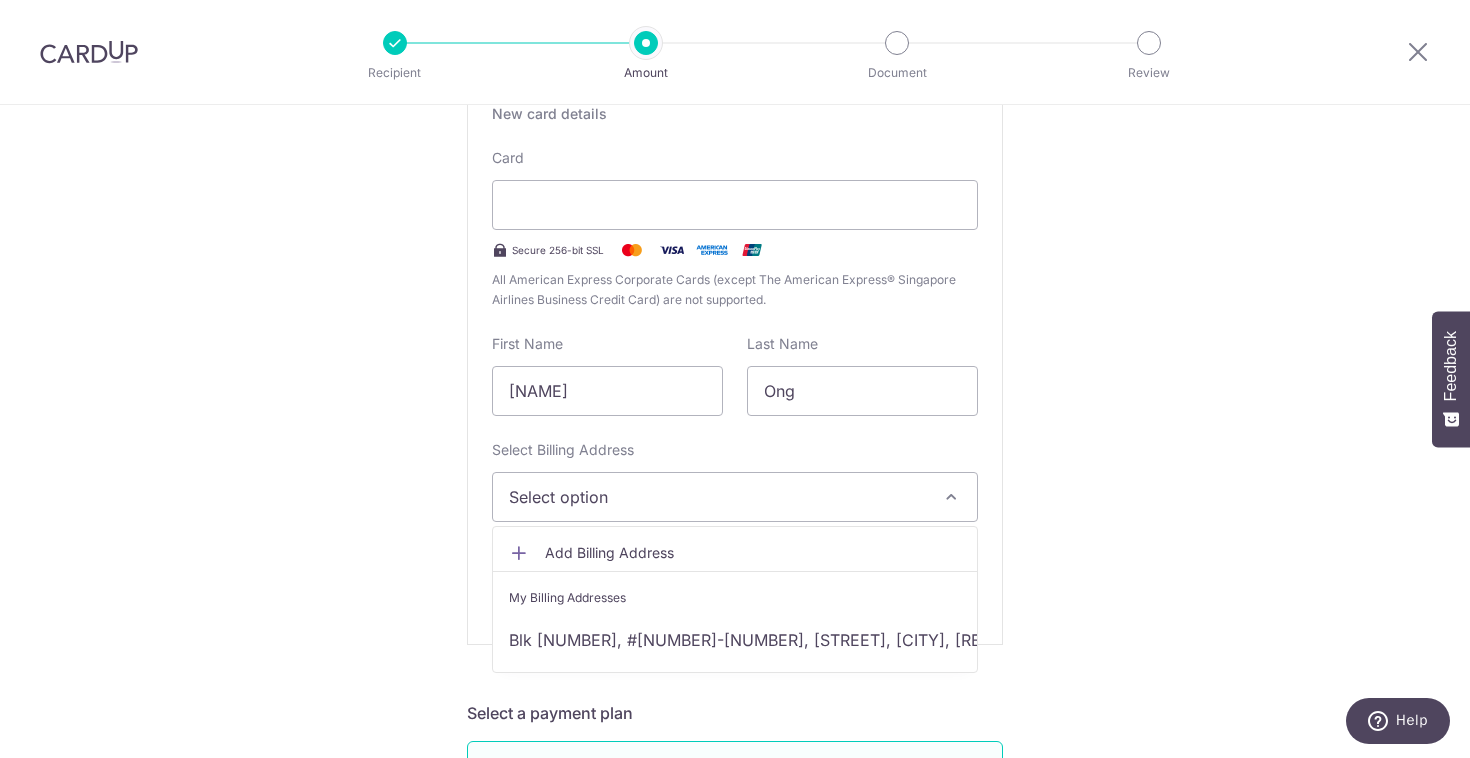click on "Add Billing Address
My Billing Addresses
Blk [NUMBER], #[NUMBER]-[NUMBER], [STREET], [CITY], [REGION], [COUNTRY]-[POSTAL_CODE]" at bounding box center [735, 599] 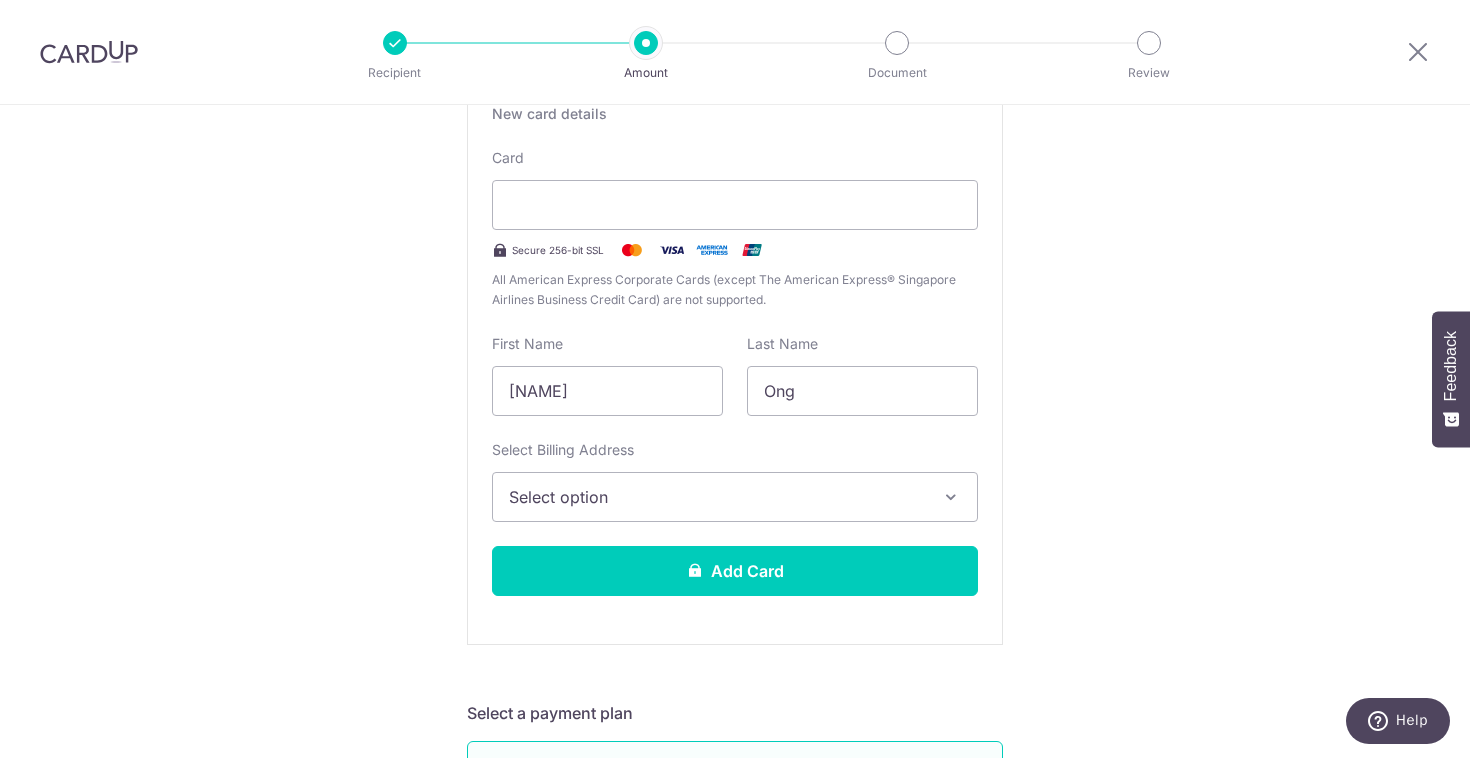 click on "Select option" at bounding box center [735, 497] 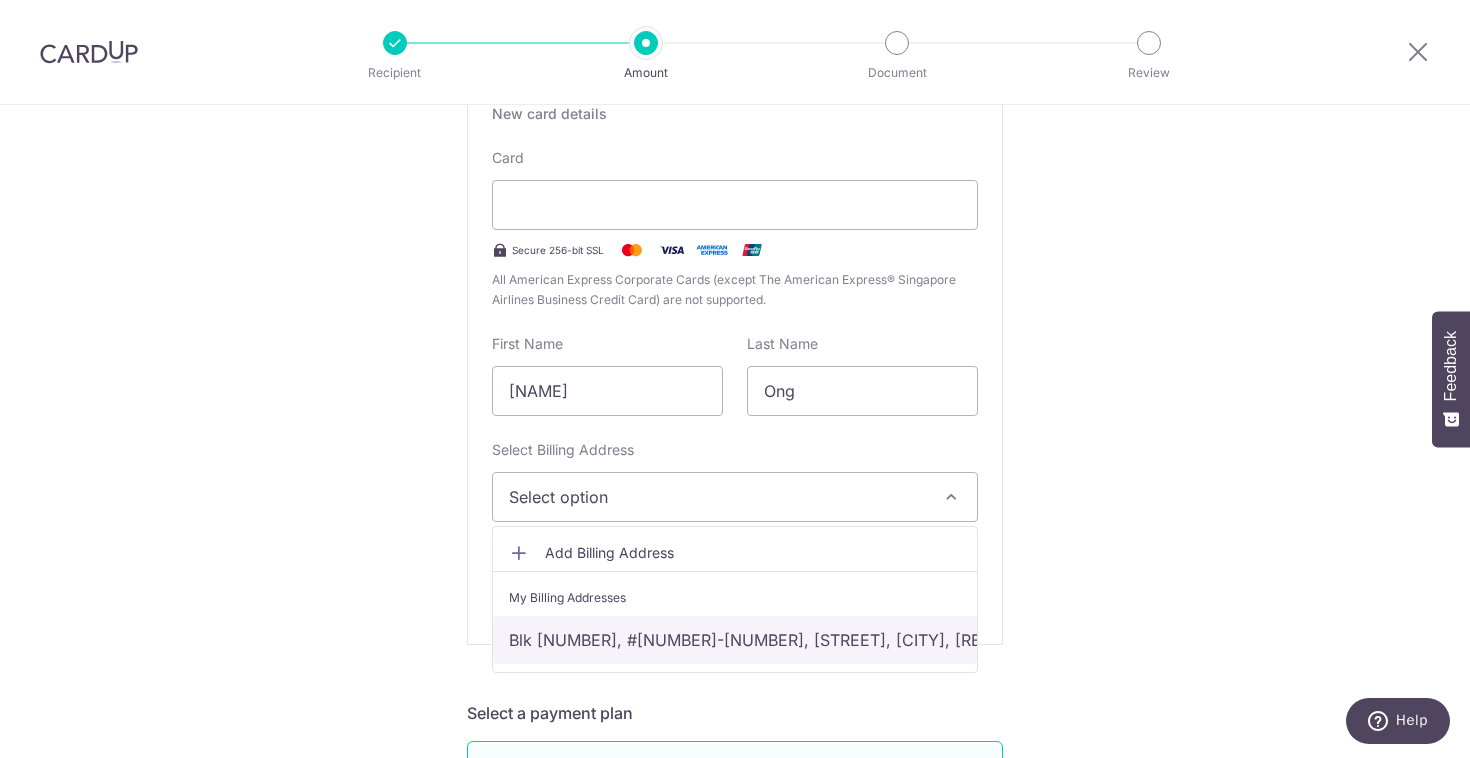 click on "Blk [NUMBER], #[NUMBER]-[NUMBER], [STREET], [CITY], [REGION], [COUNTRY]-[POSTAL_CODE]" at bounding box center [735, 640] 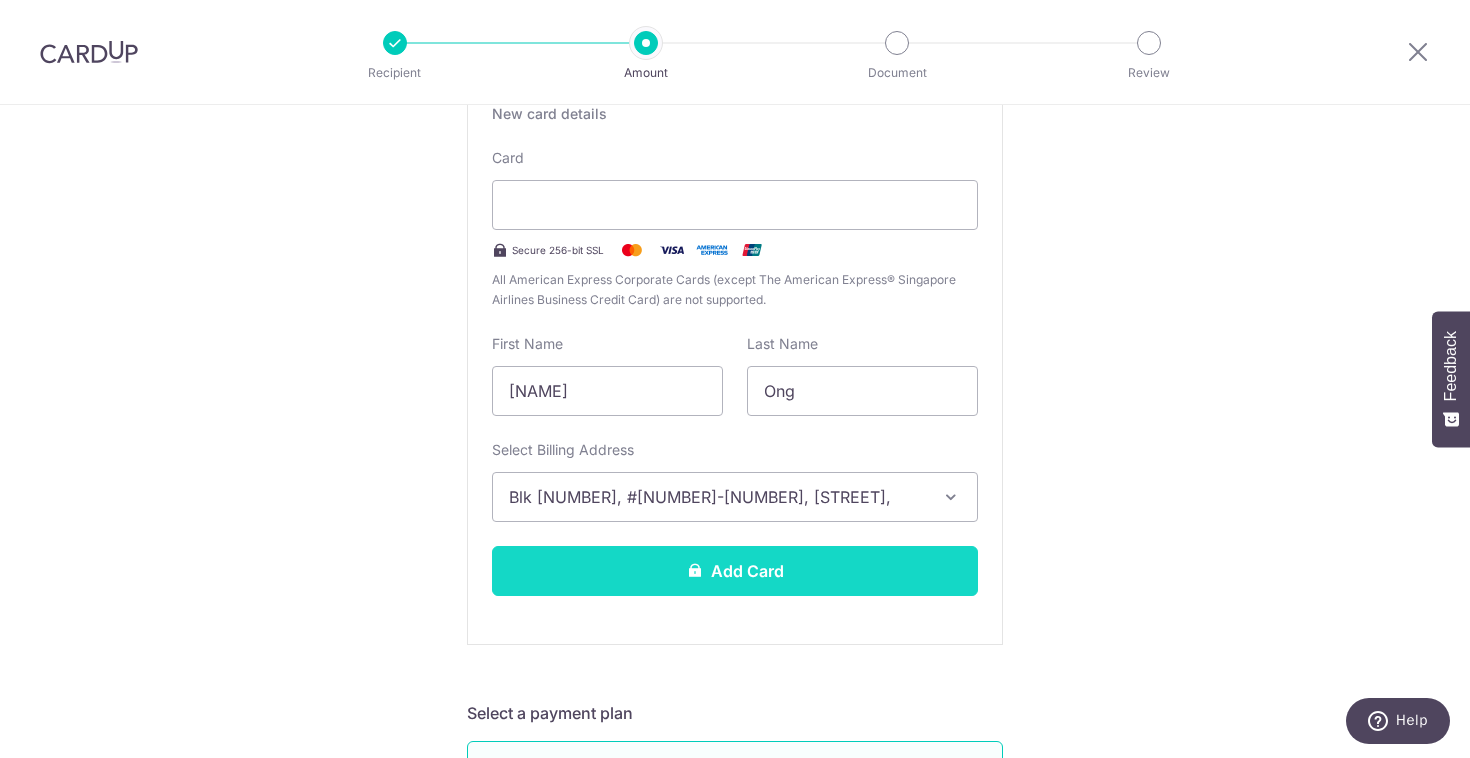 click on "Add Card" at bounding box center (735, 571) 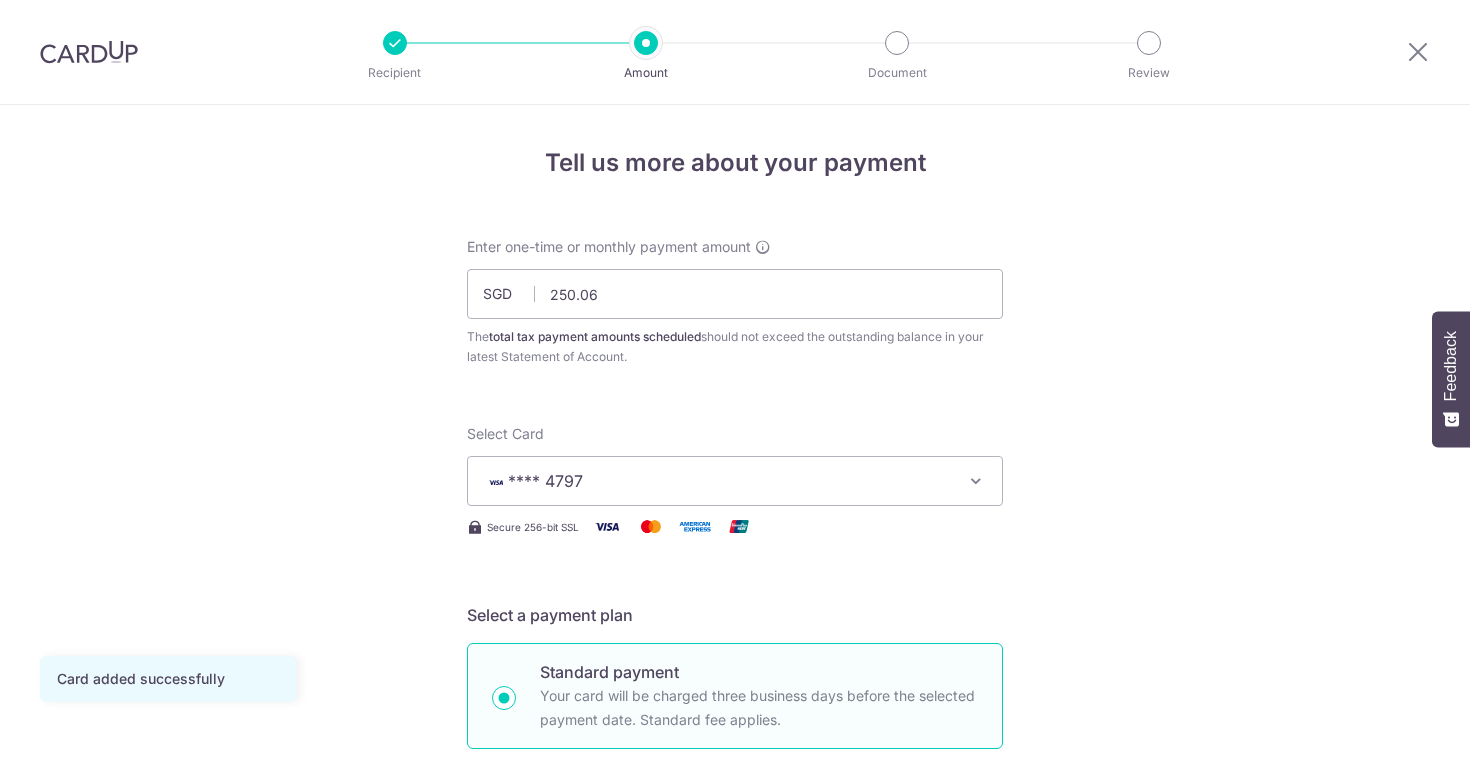 scroll, scrollTop: 0, scrollLeft: 0, axis: both 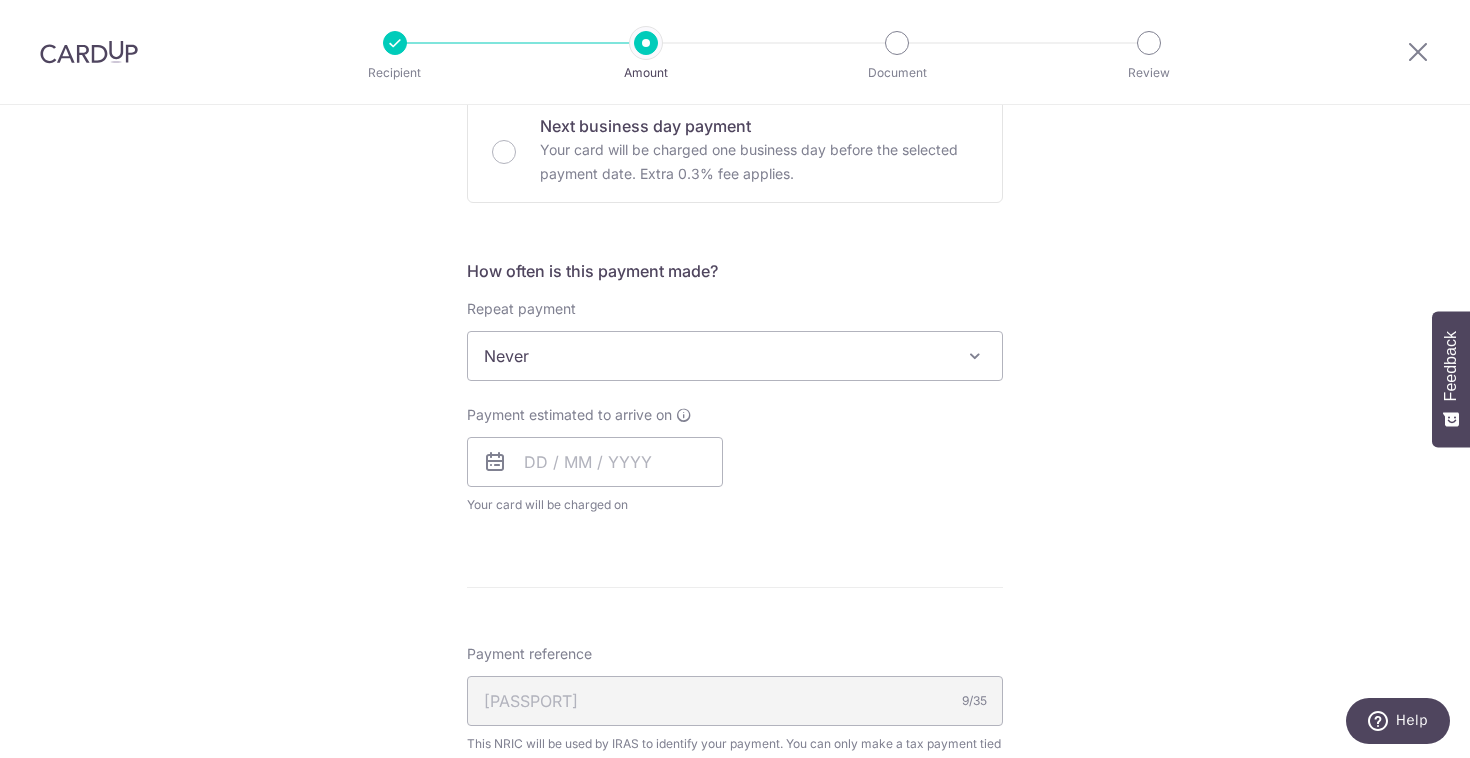 click on "Never" at bounding box center [735, 356] 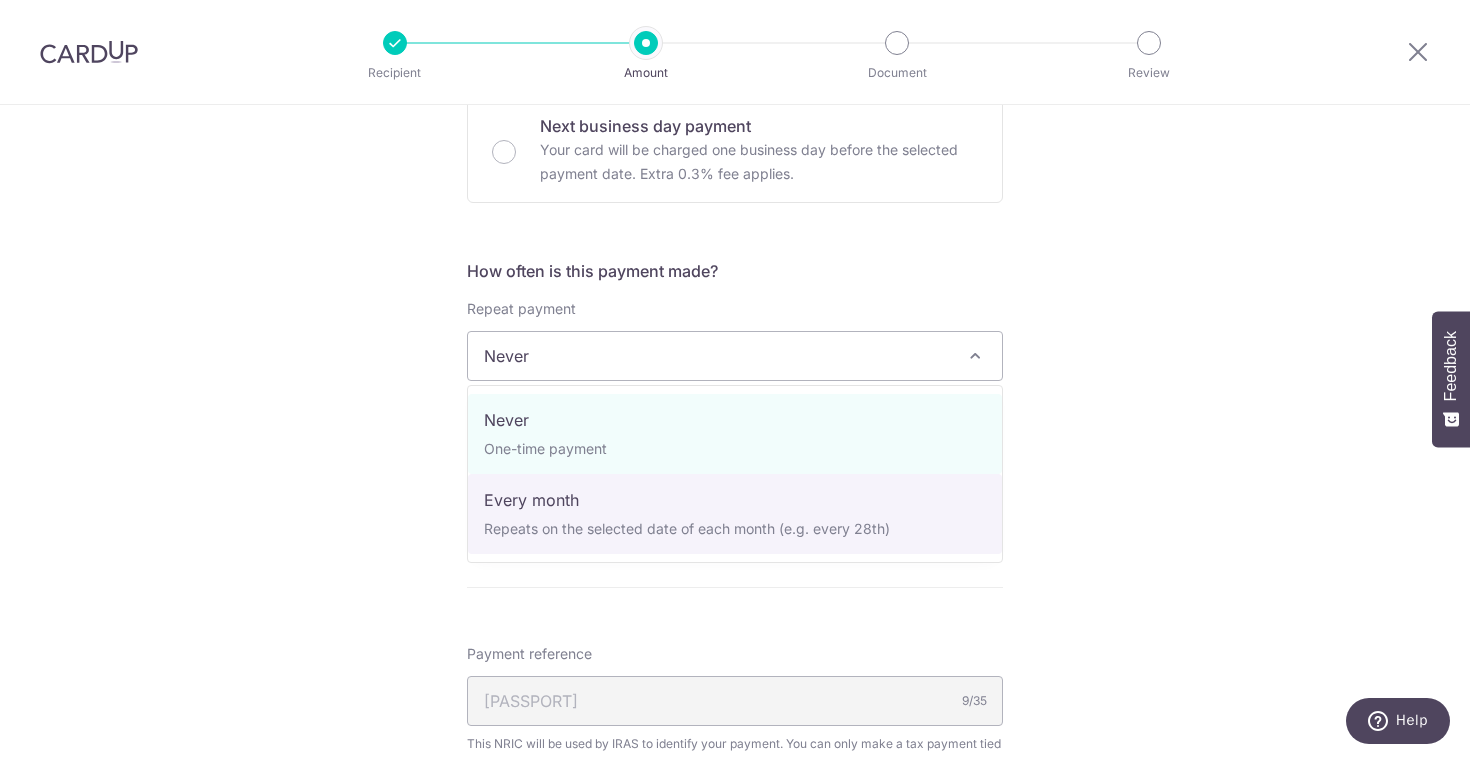select on "3" 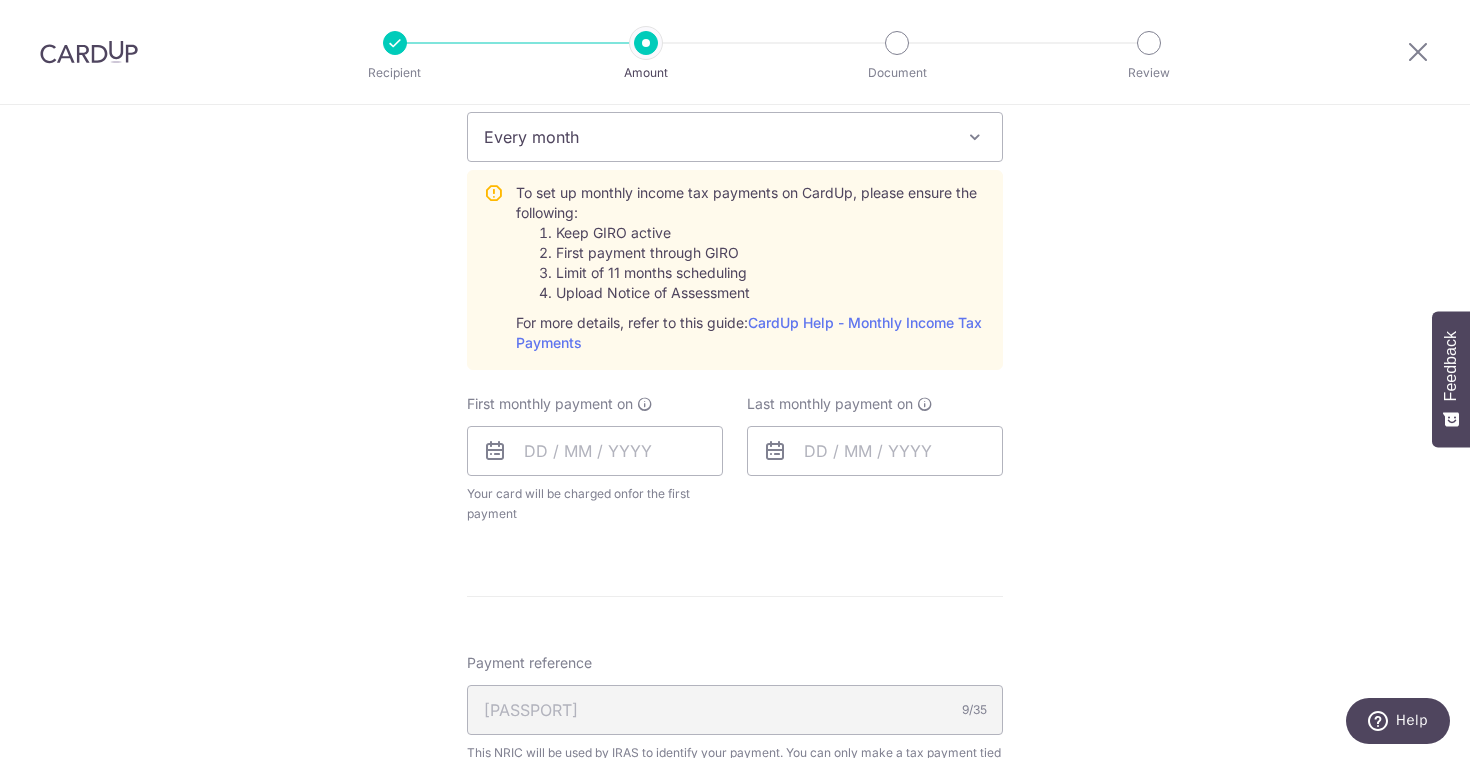scroll, scrollTop: 885, scrollLeft: 0, axis: vertical 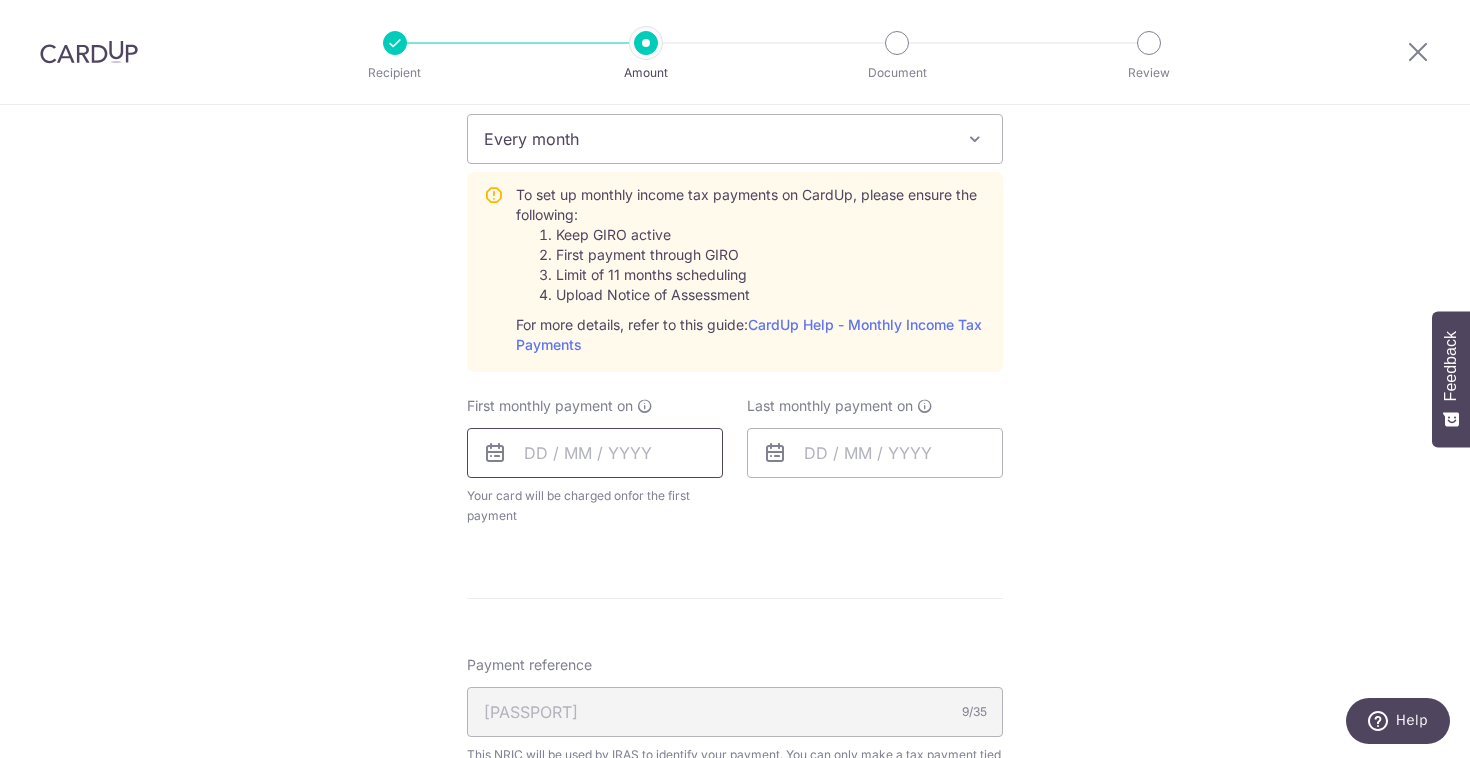 click at bounding box center (595, 453) 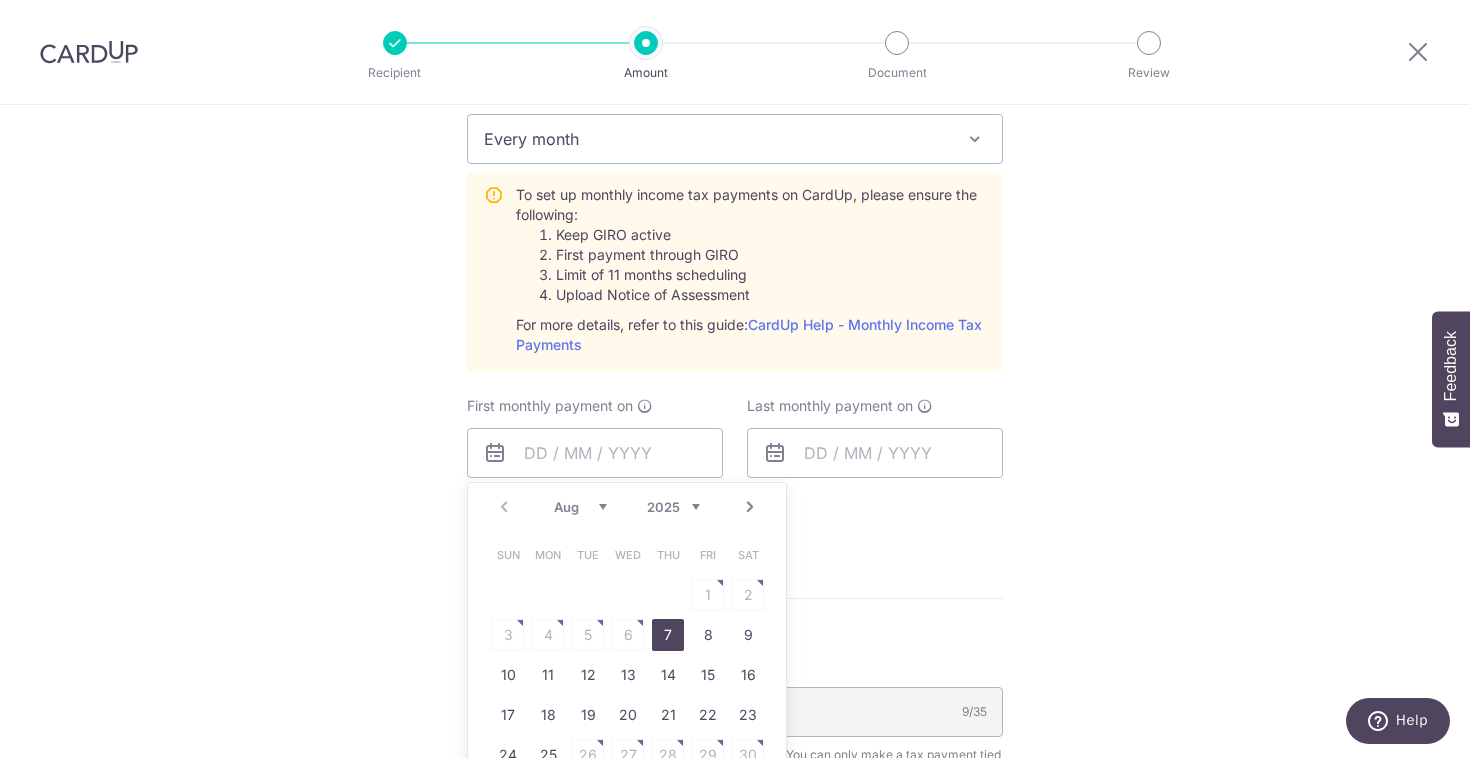 click on "Next" at bounding box center (750, 507) 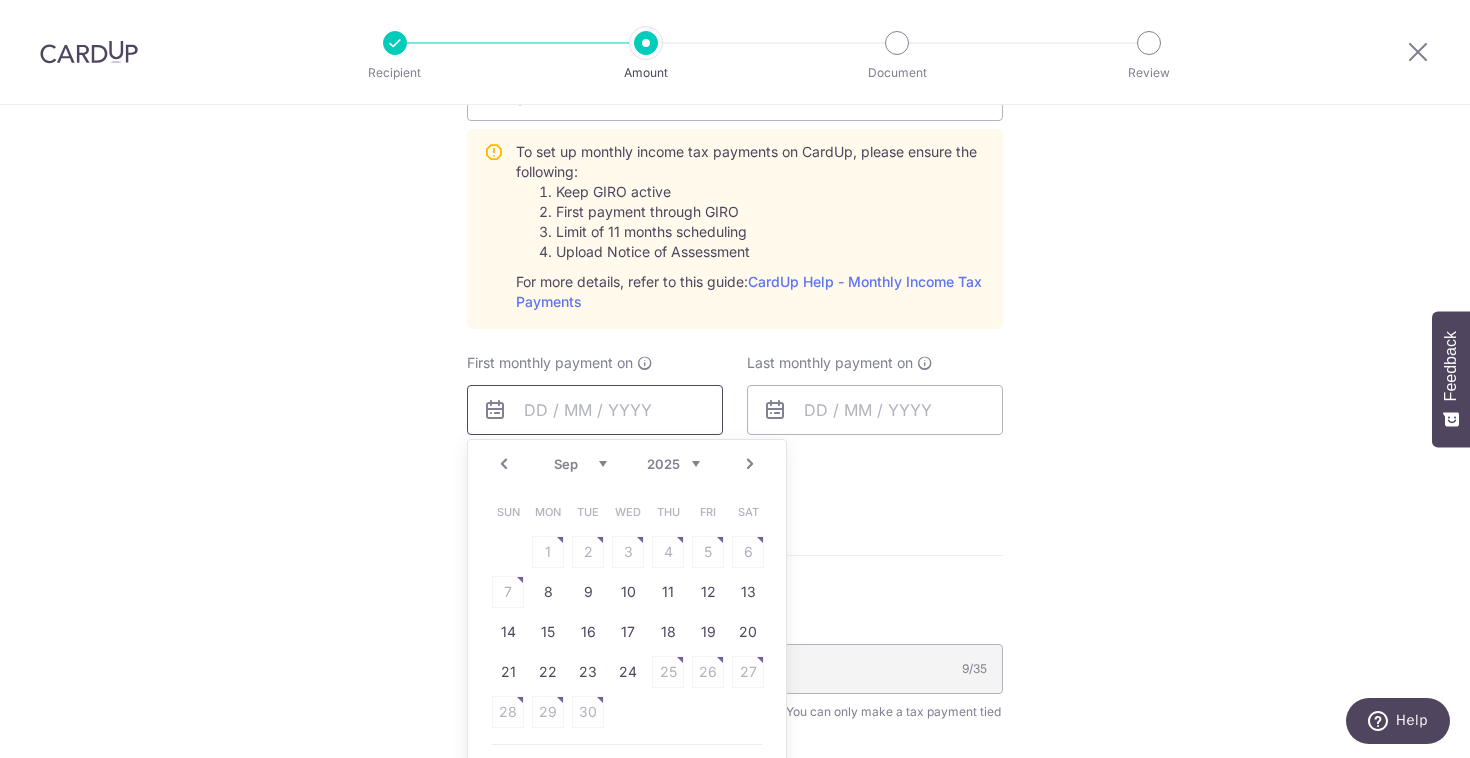 scroll, scrollTop: 945, scrollLeft: 0, axis: vertical 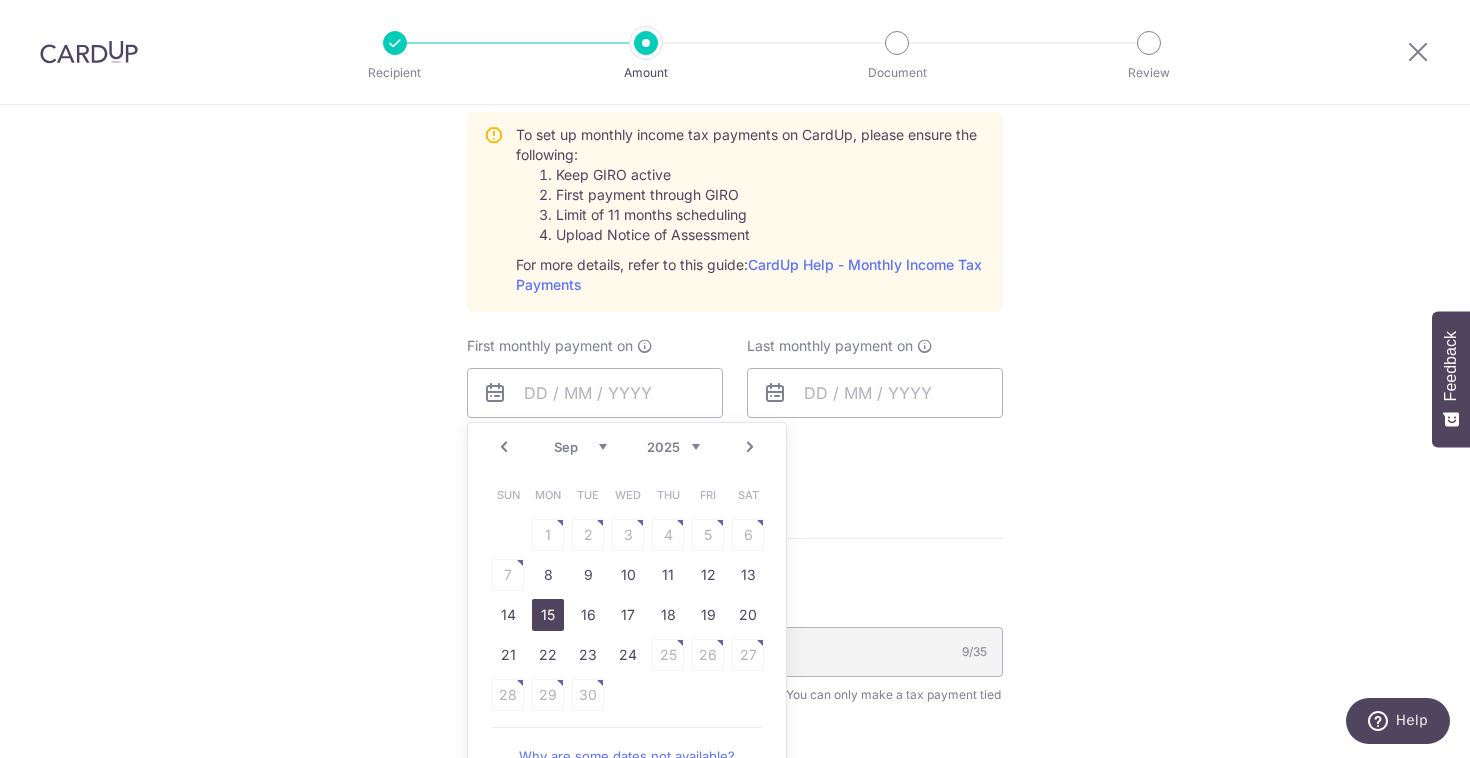 click on "15" at bounding box center (548, 615) 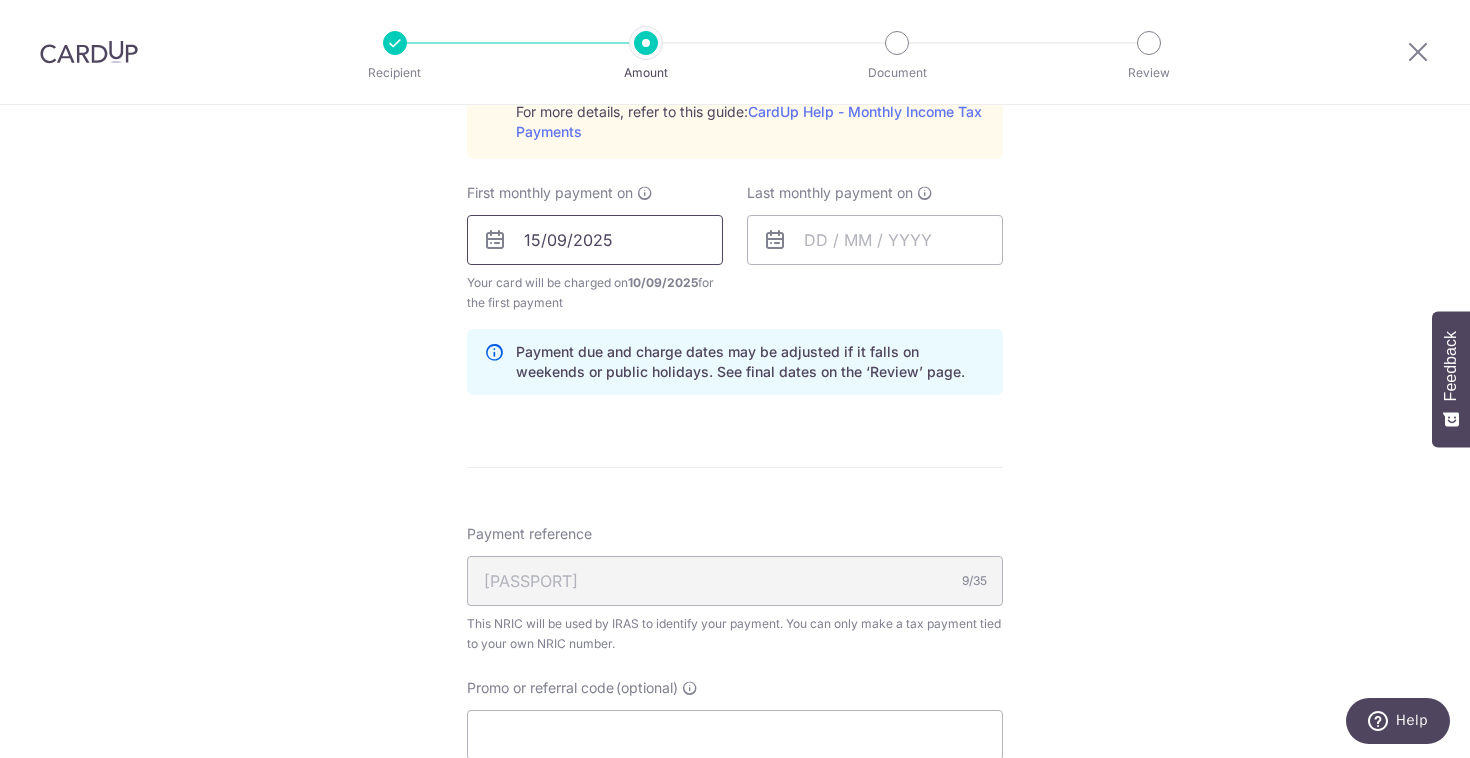 scroll, scrollTop: 1121, scrollLeft: 0, axis: vertical 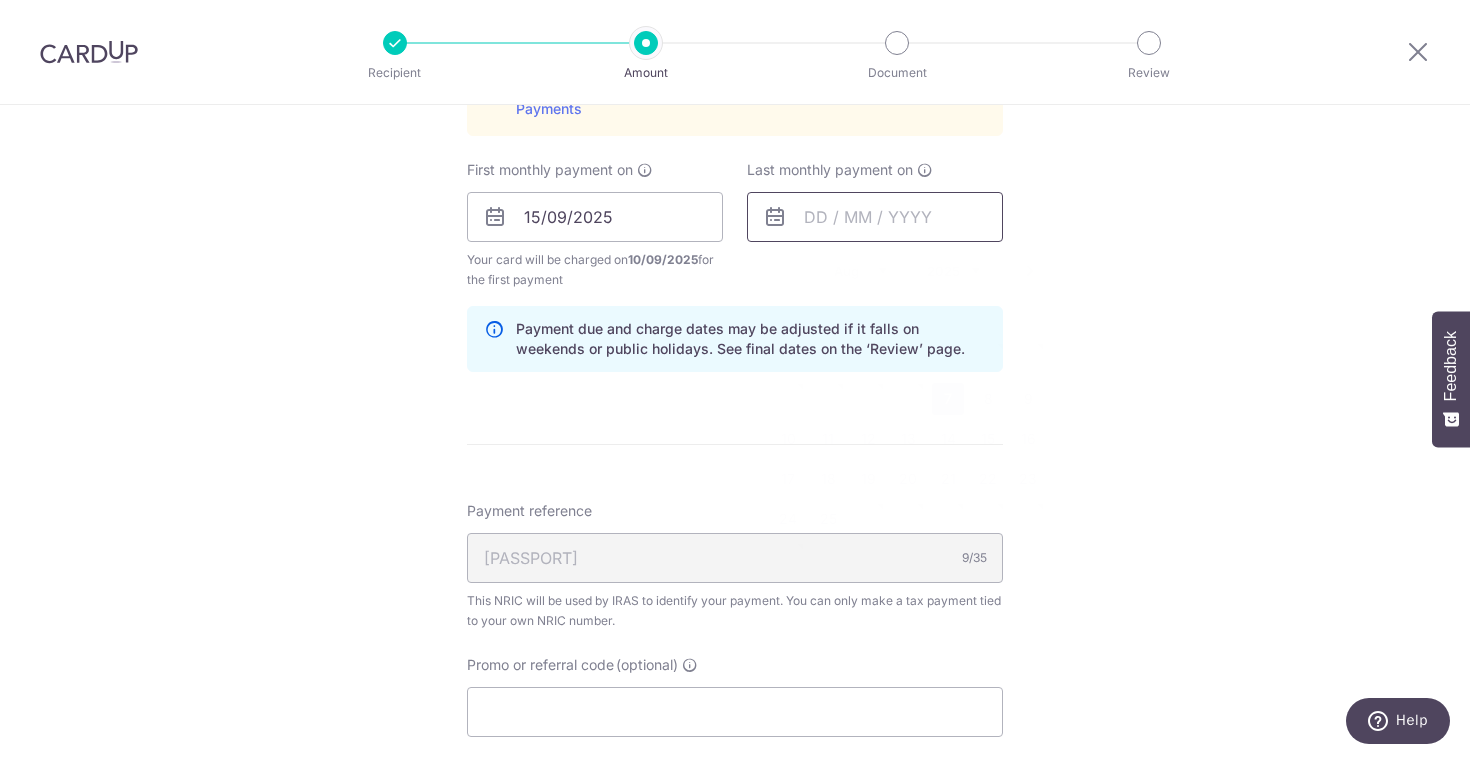 click at bounding box center (875, 217) 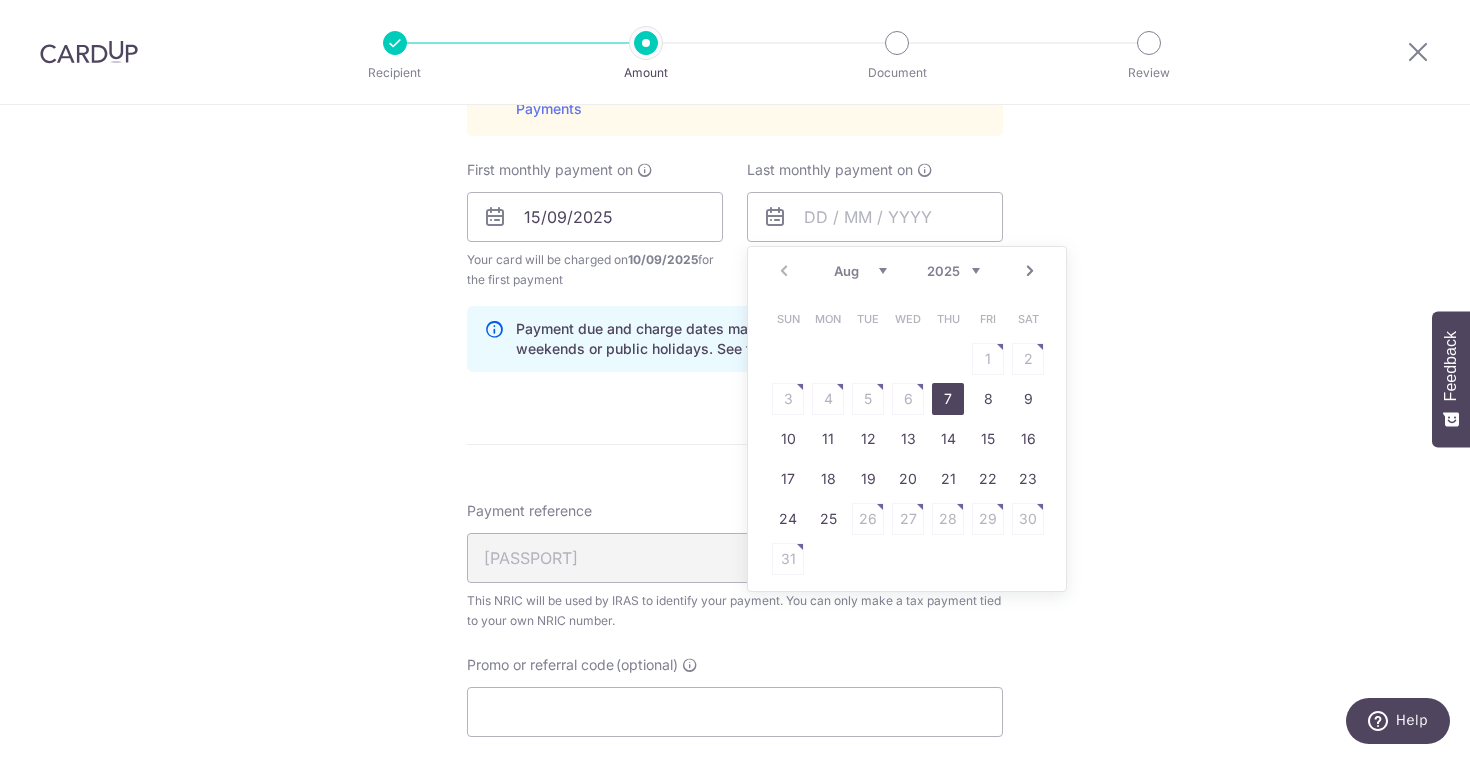 click on "Next" at bounding box center (1030, 271) 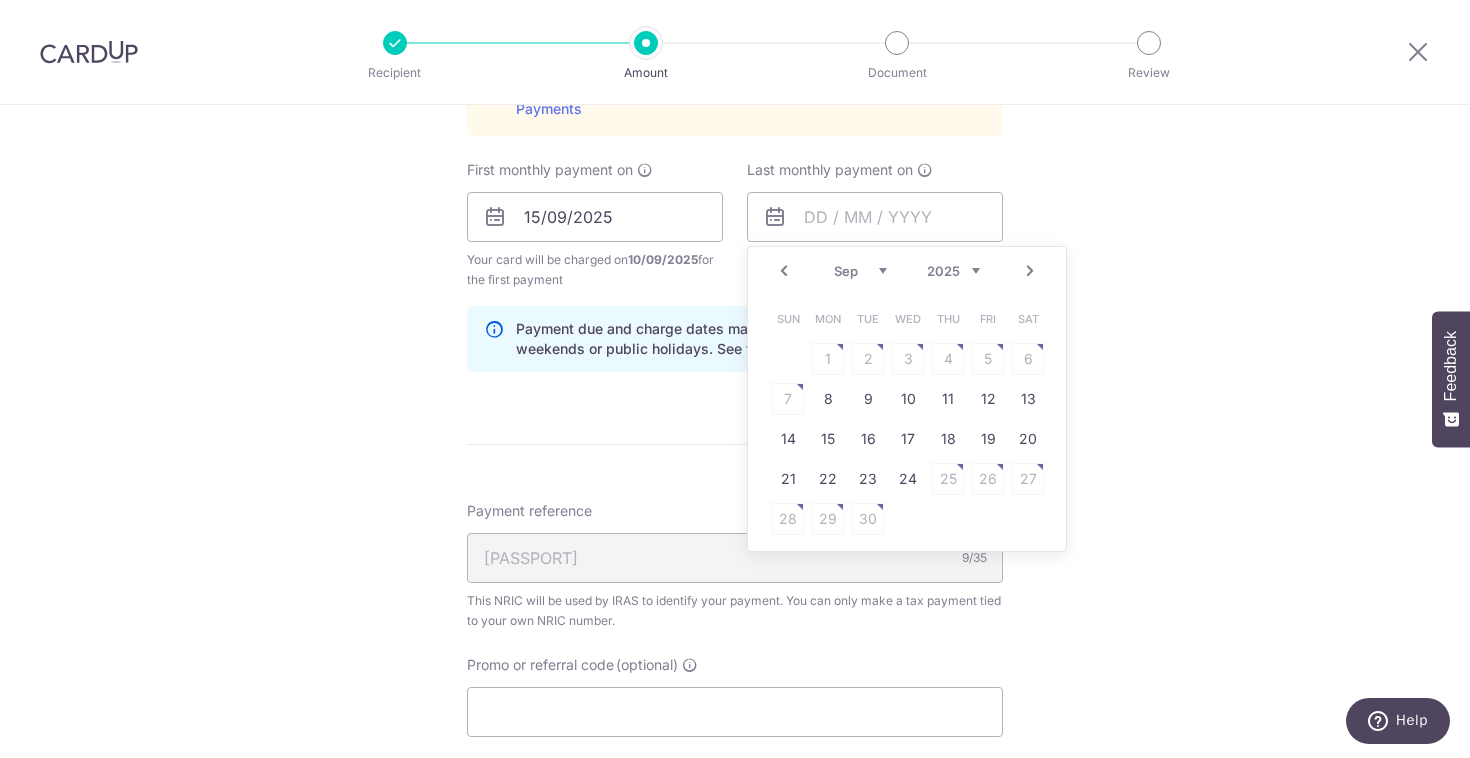 click on "Next" at bounding box center (1030, 271) 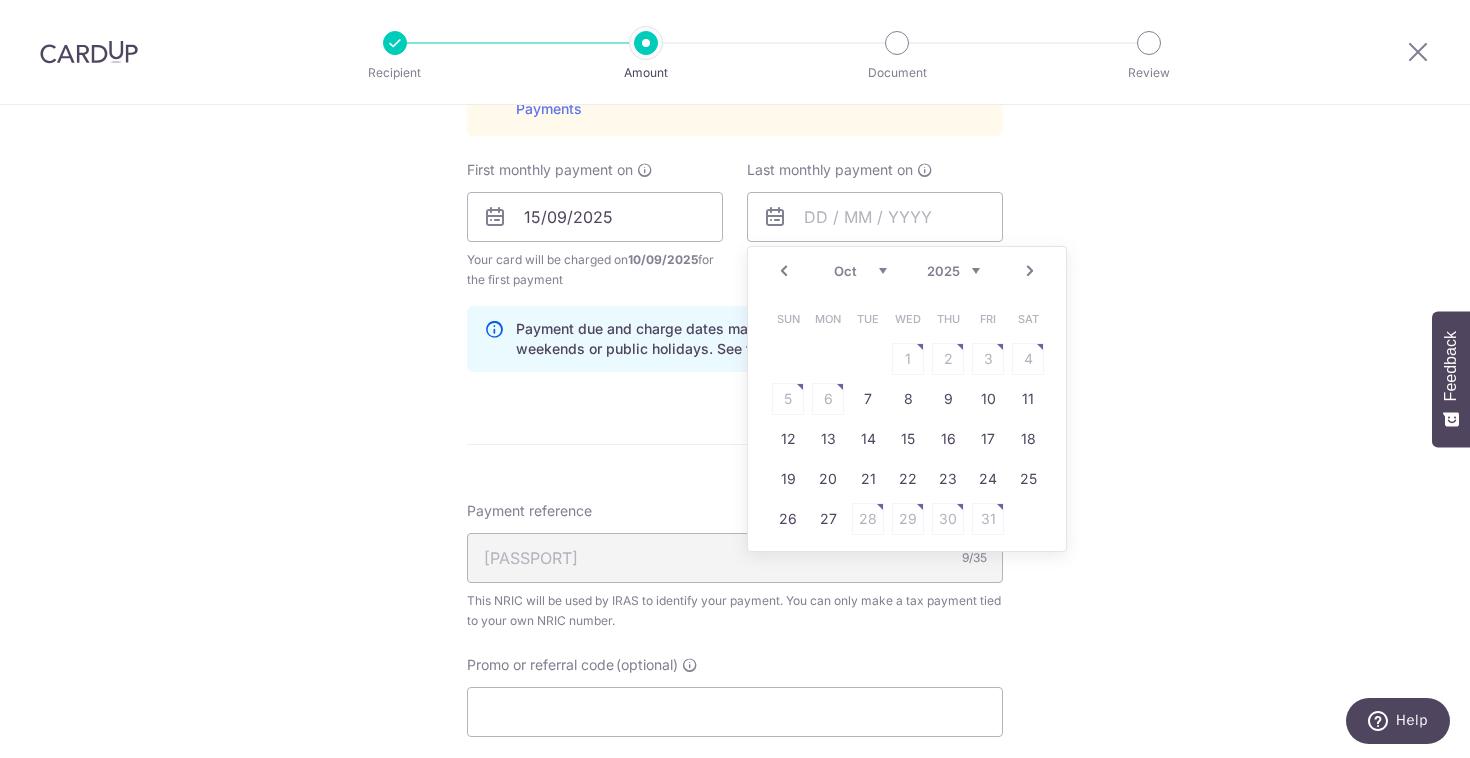 click on "Next" at bounding box center [1030, 271] 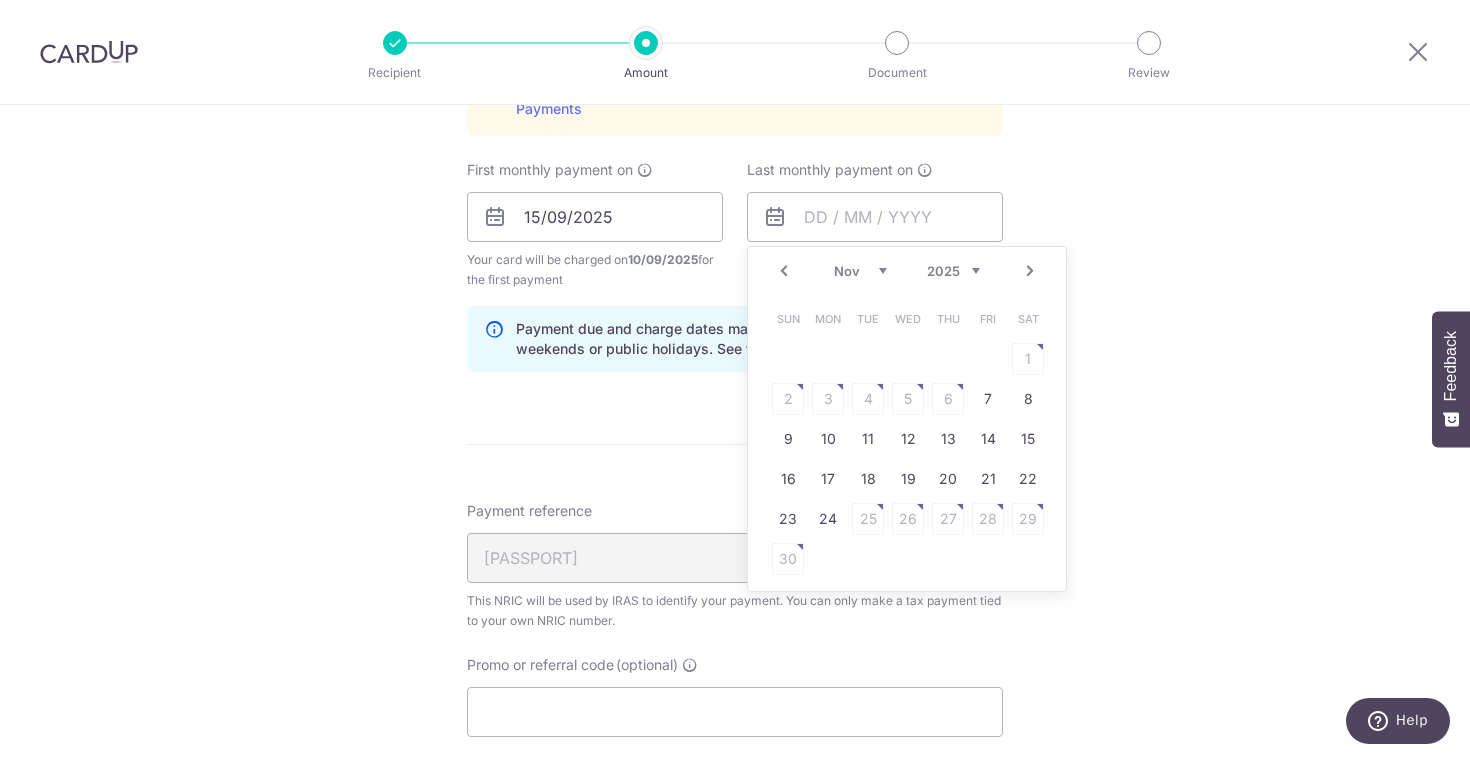 click on "Next" at bounding box center [1030, 271] 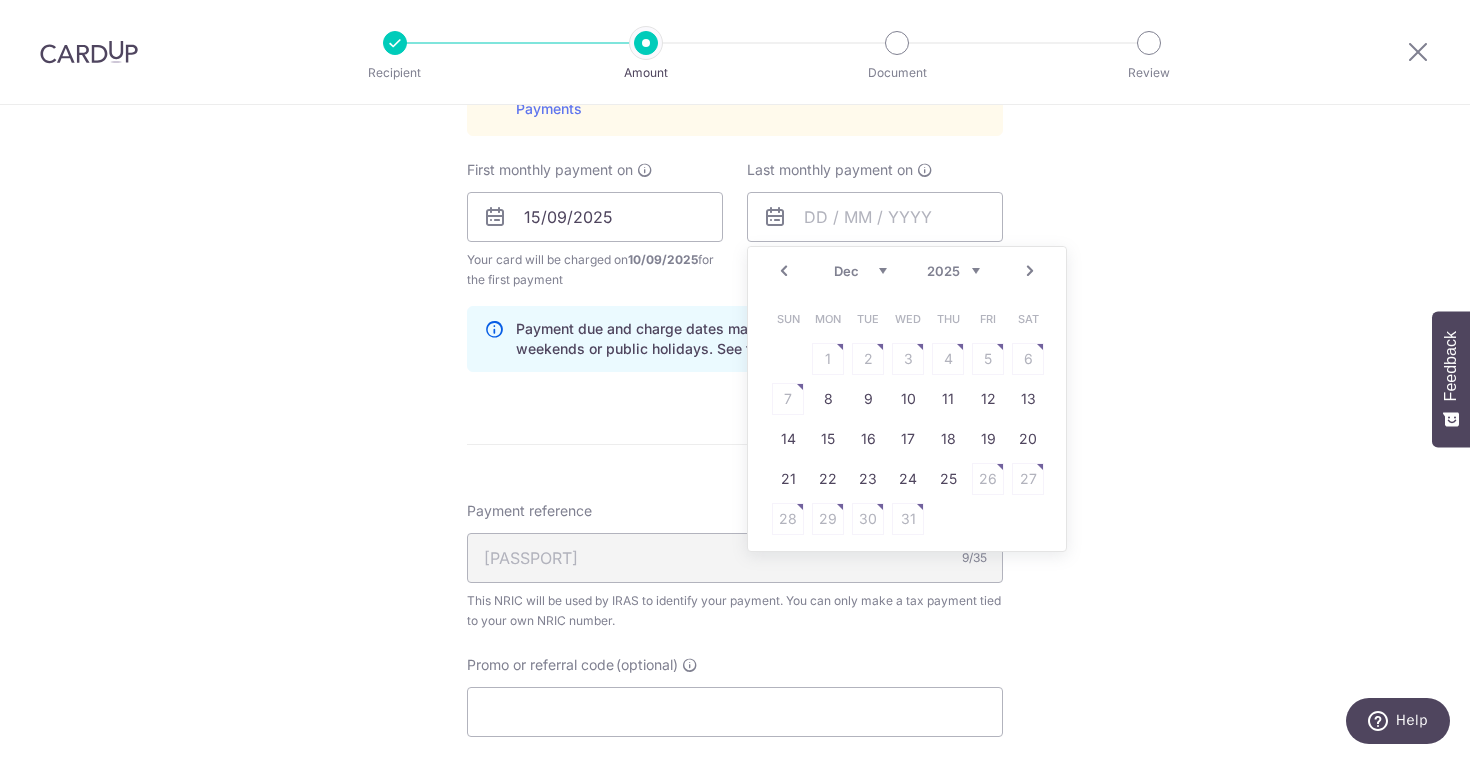 click on "Next" at bounding box center [1030, 271] 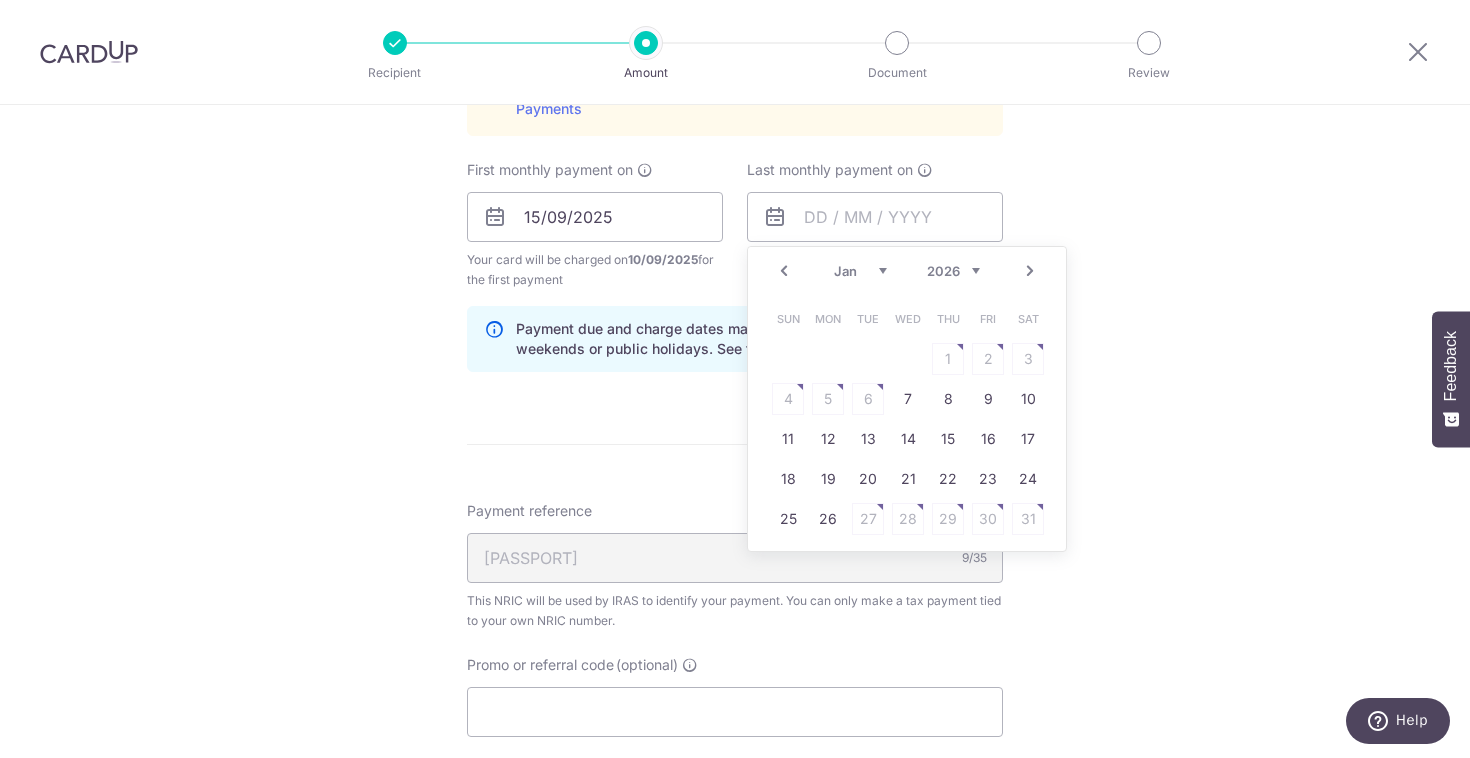 click on "Next" at bounding box center (1030, 271) 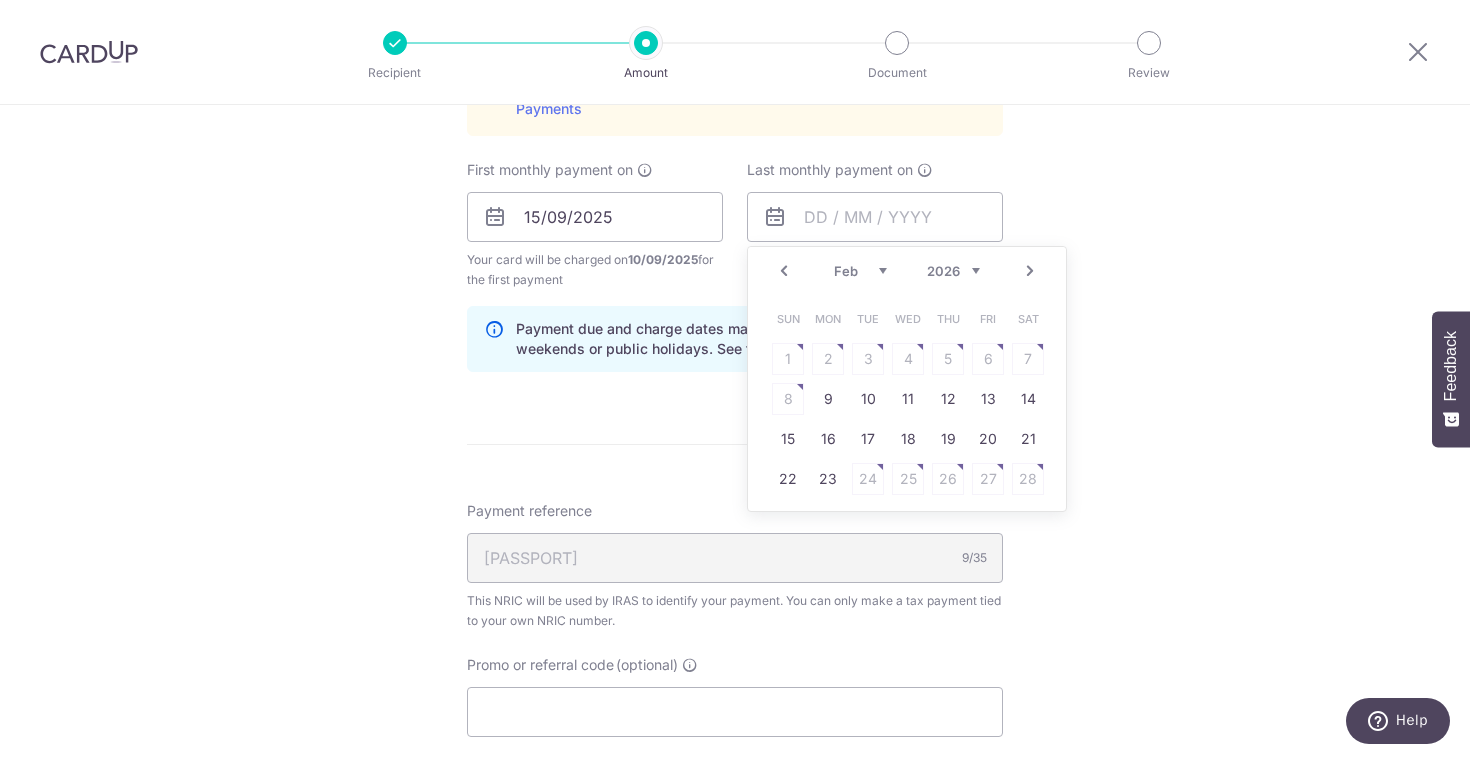 click on "Next" at bounding box center (1030, 271) 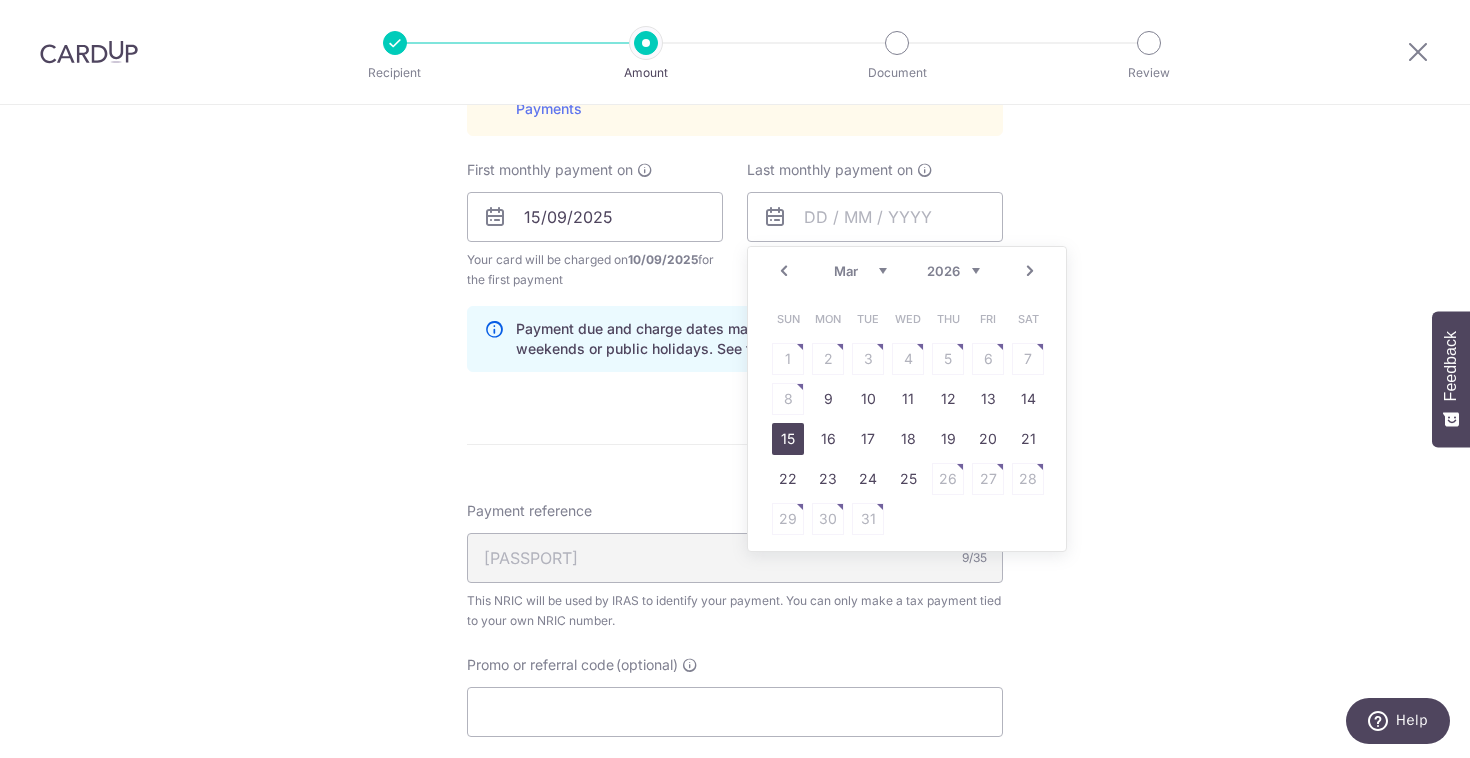click on "15" at bounding box center [788, 439] 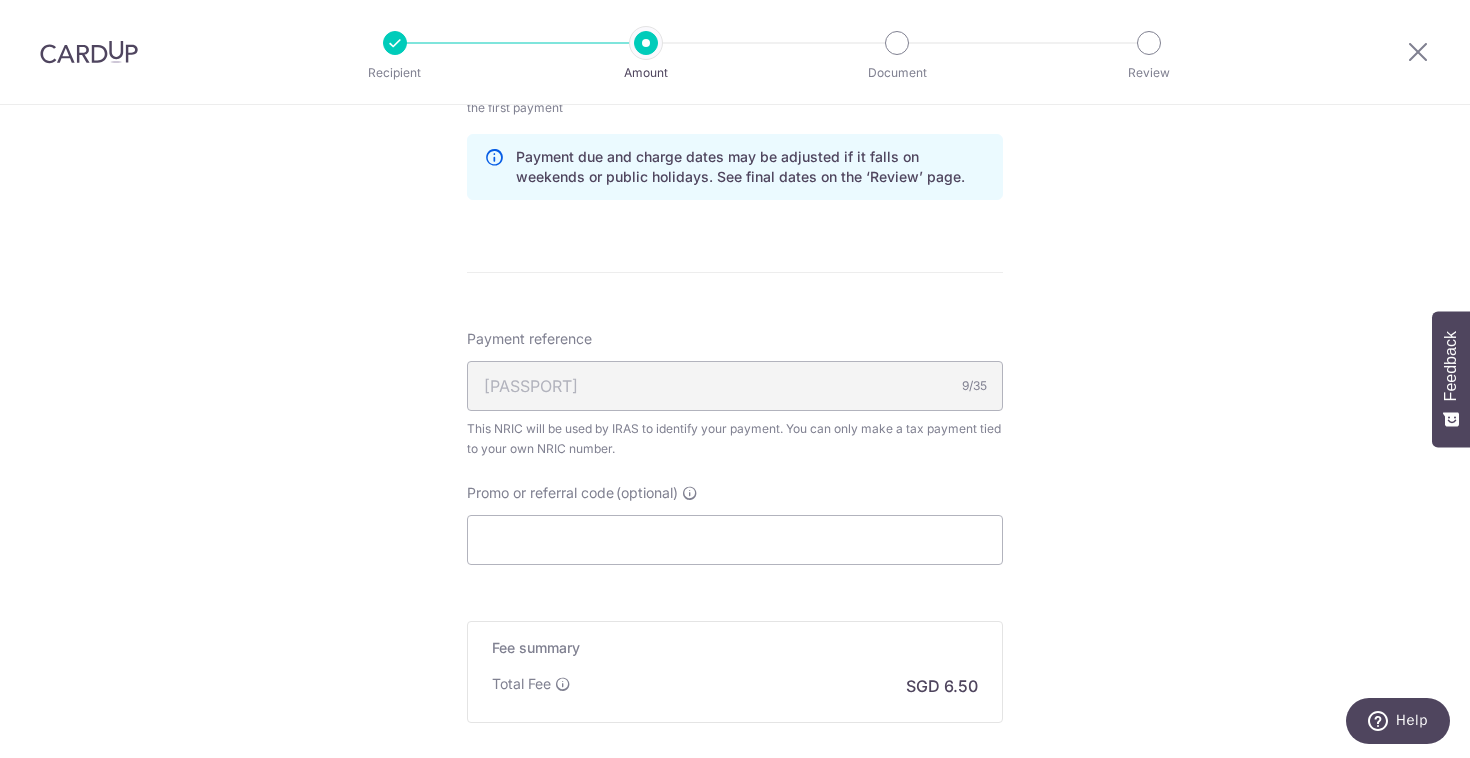 scroll, scrollTop: 1409, scrollLeft: 0, axis: vertical 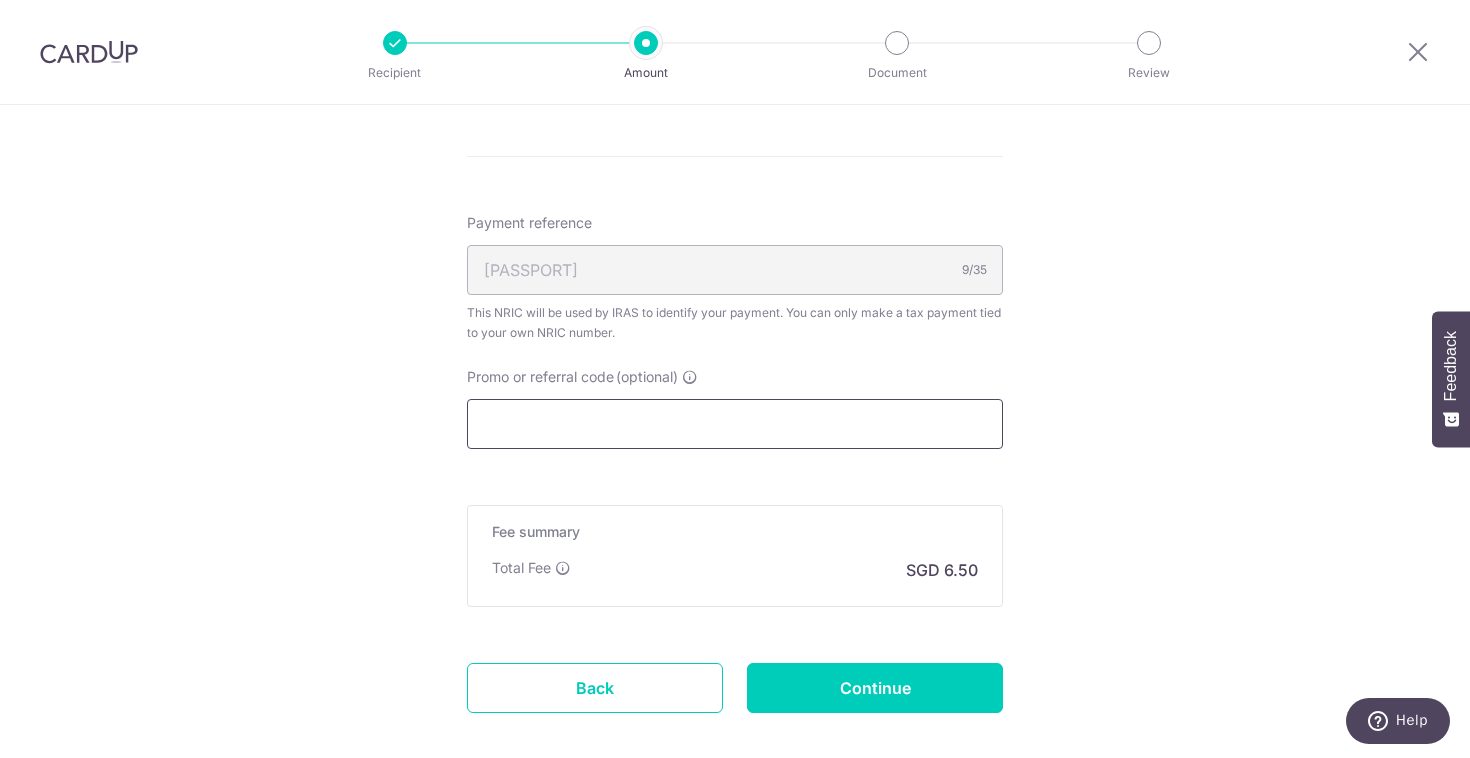 click on "Promo or referral code
(optional)" at bounding box center (735, 424) 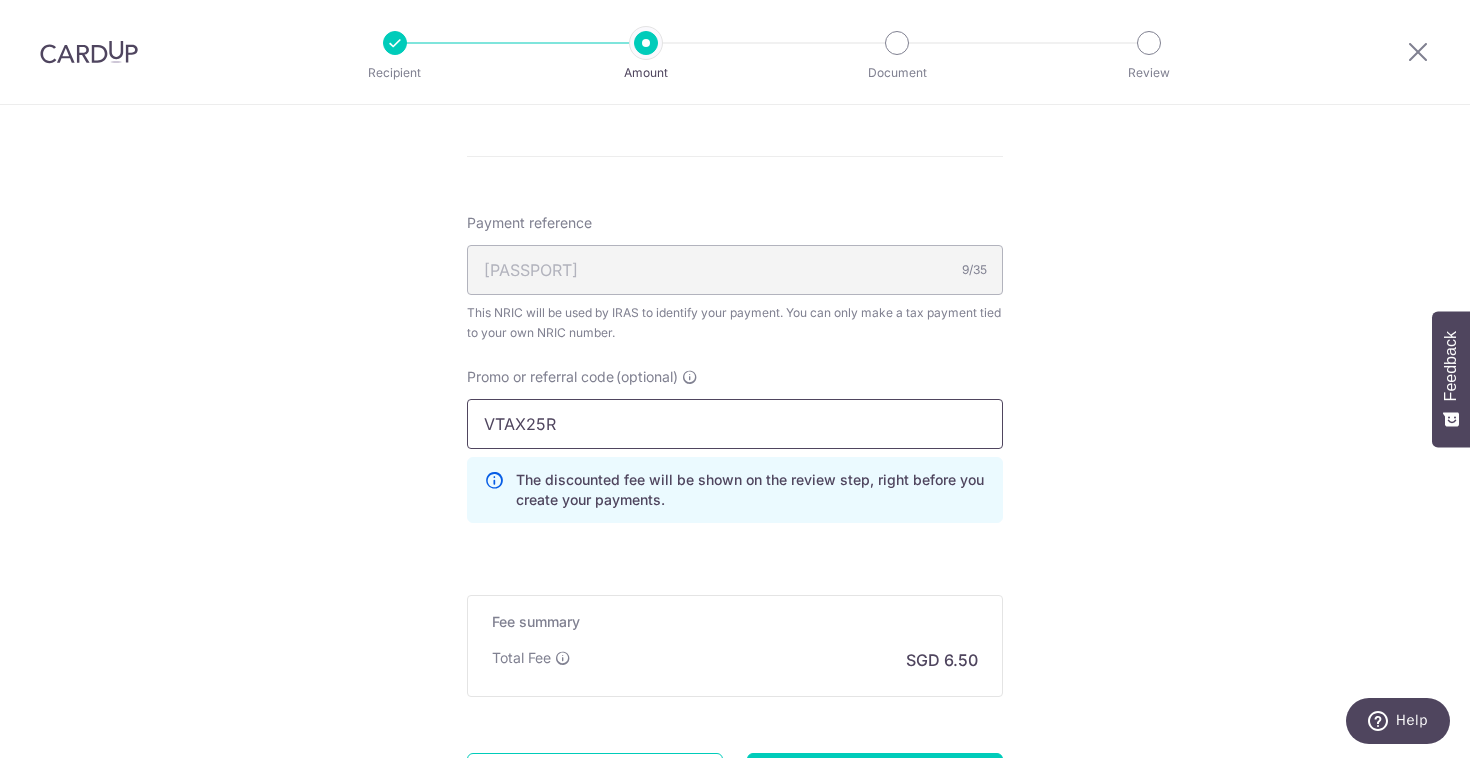 type on "VTAX25R" 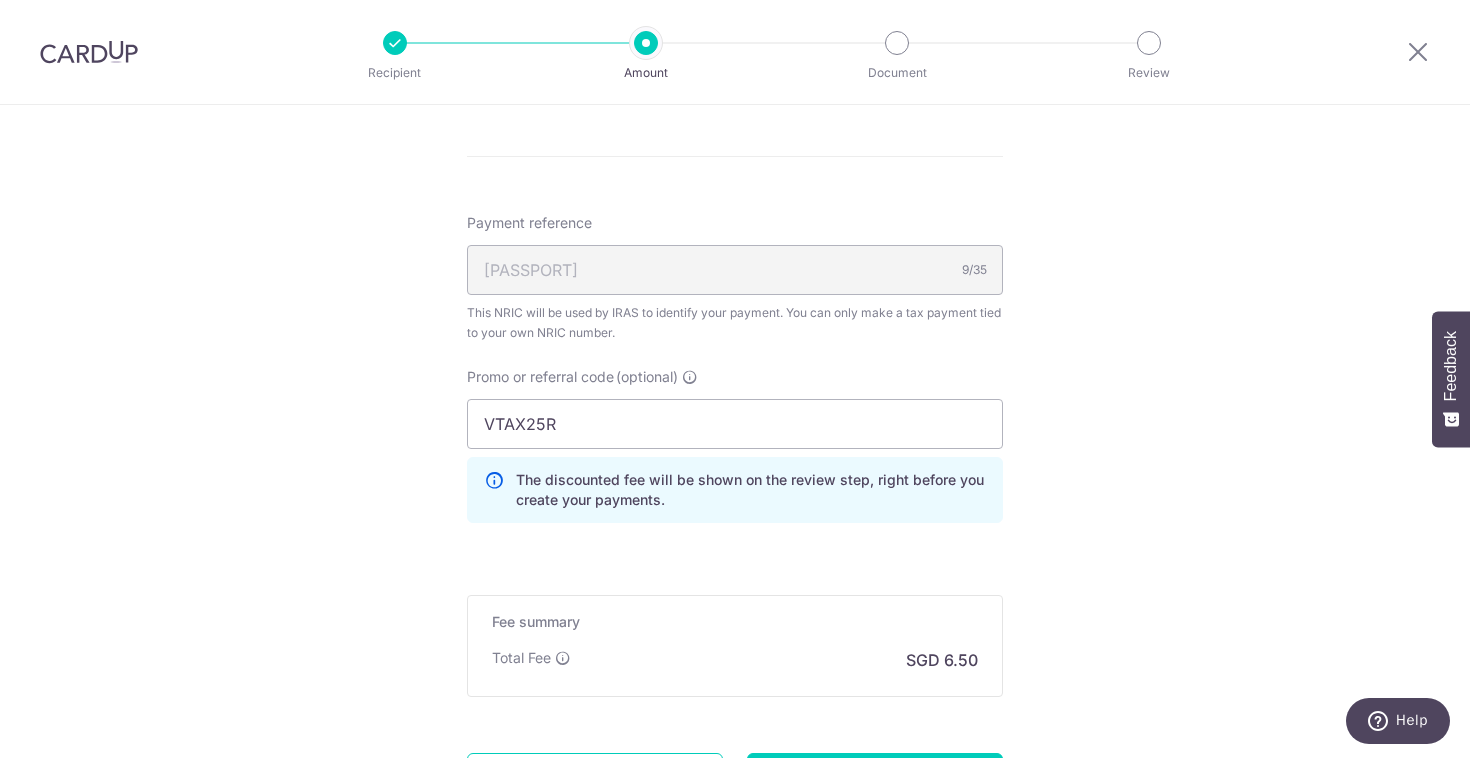 click on "Tell us more about your payment
Enter one-time or monthly payment amount
SGD
250.06
250.06
The  total tax payment amounts scheduled  should not exceed the outstanding balance in your latest Statement of Account.
Card added successfully
Select Card
**** 4797
Add credit card
Your Cards
**** 8067
**** 4797
Secure 256-bit SSL
Text" at bounding box center (735, -176) 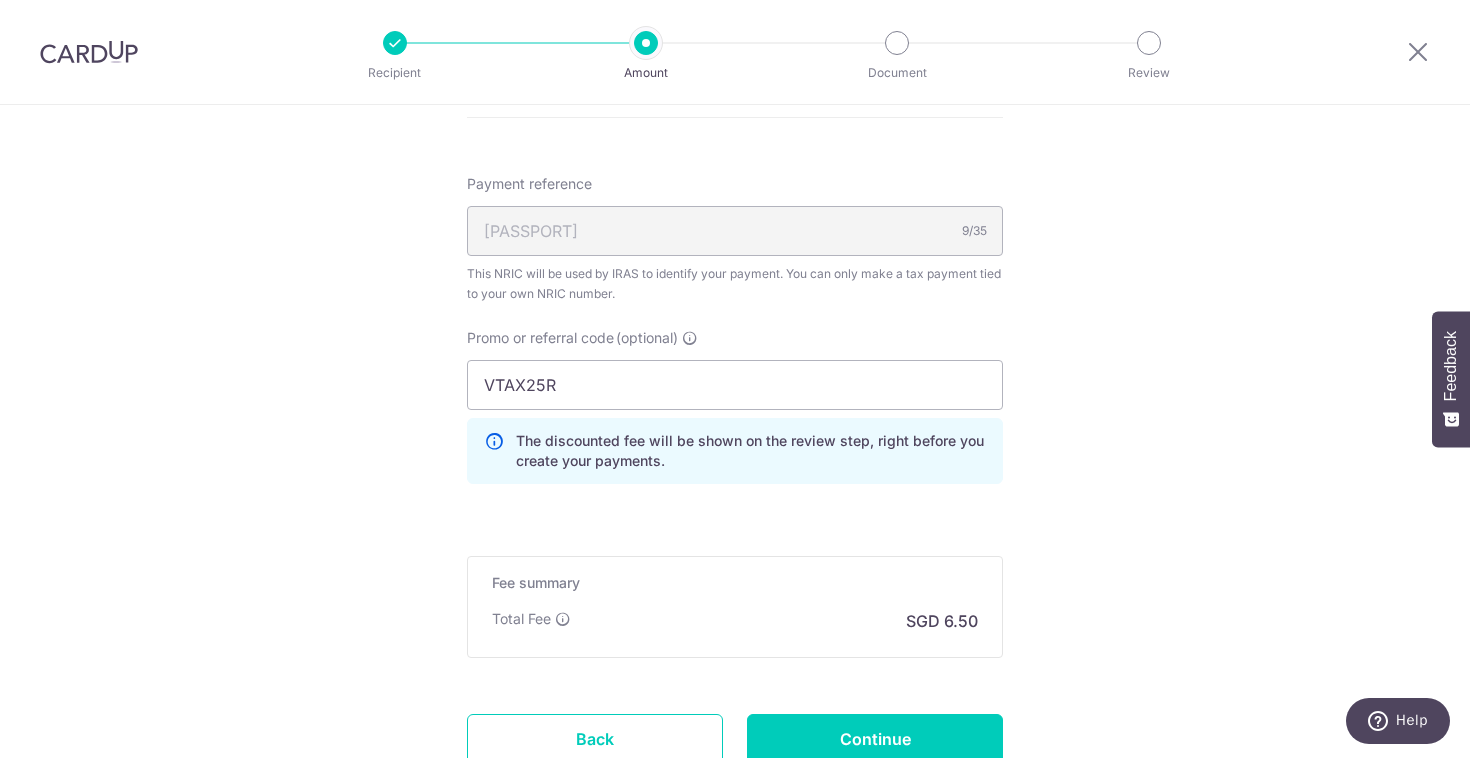 scroll, scrollTop: 1493, scrollLeft: 0, axis: vertical 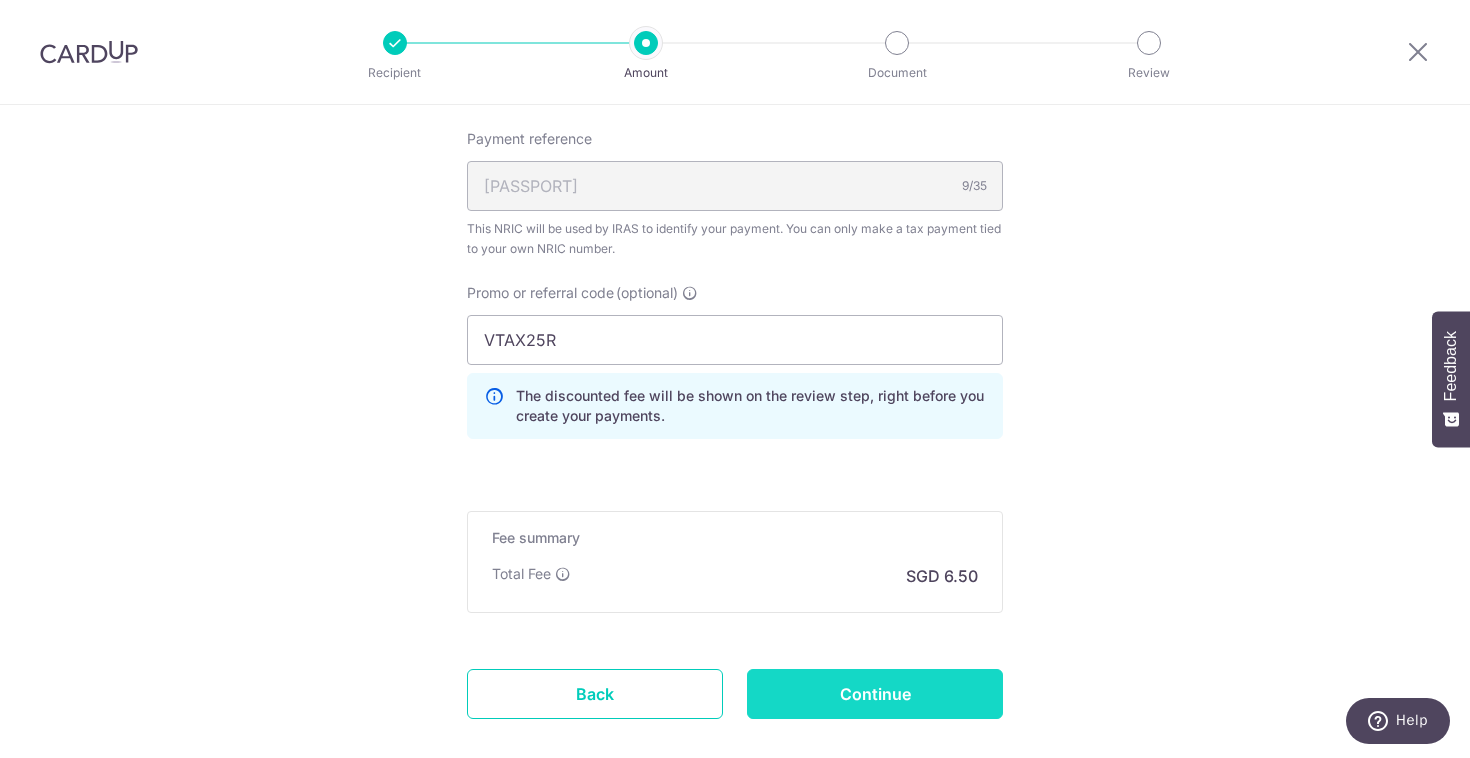 click on "Continue" at bounding box center (875, 694) 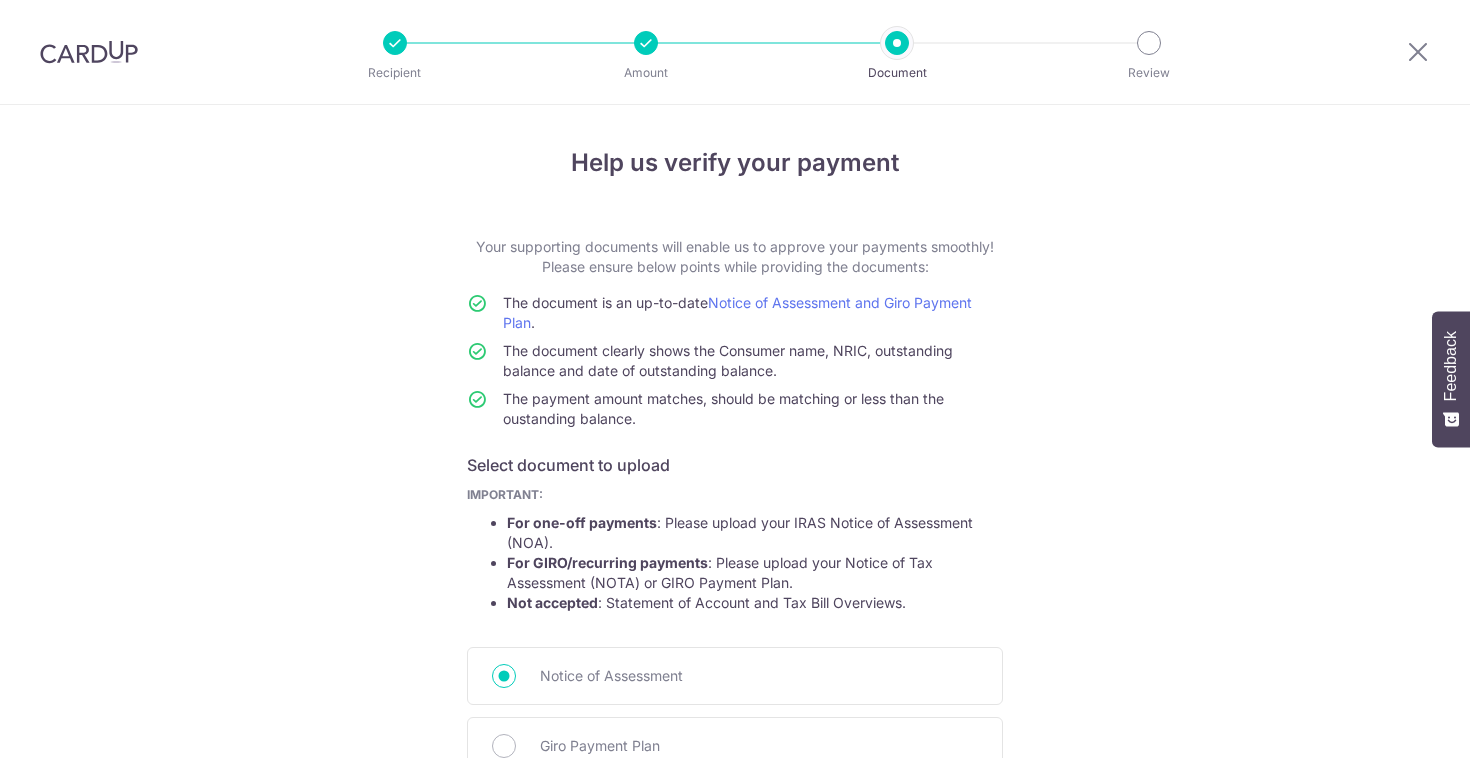 scroll, scrollTop: 0, scrollLeft: 0, axis: both 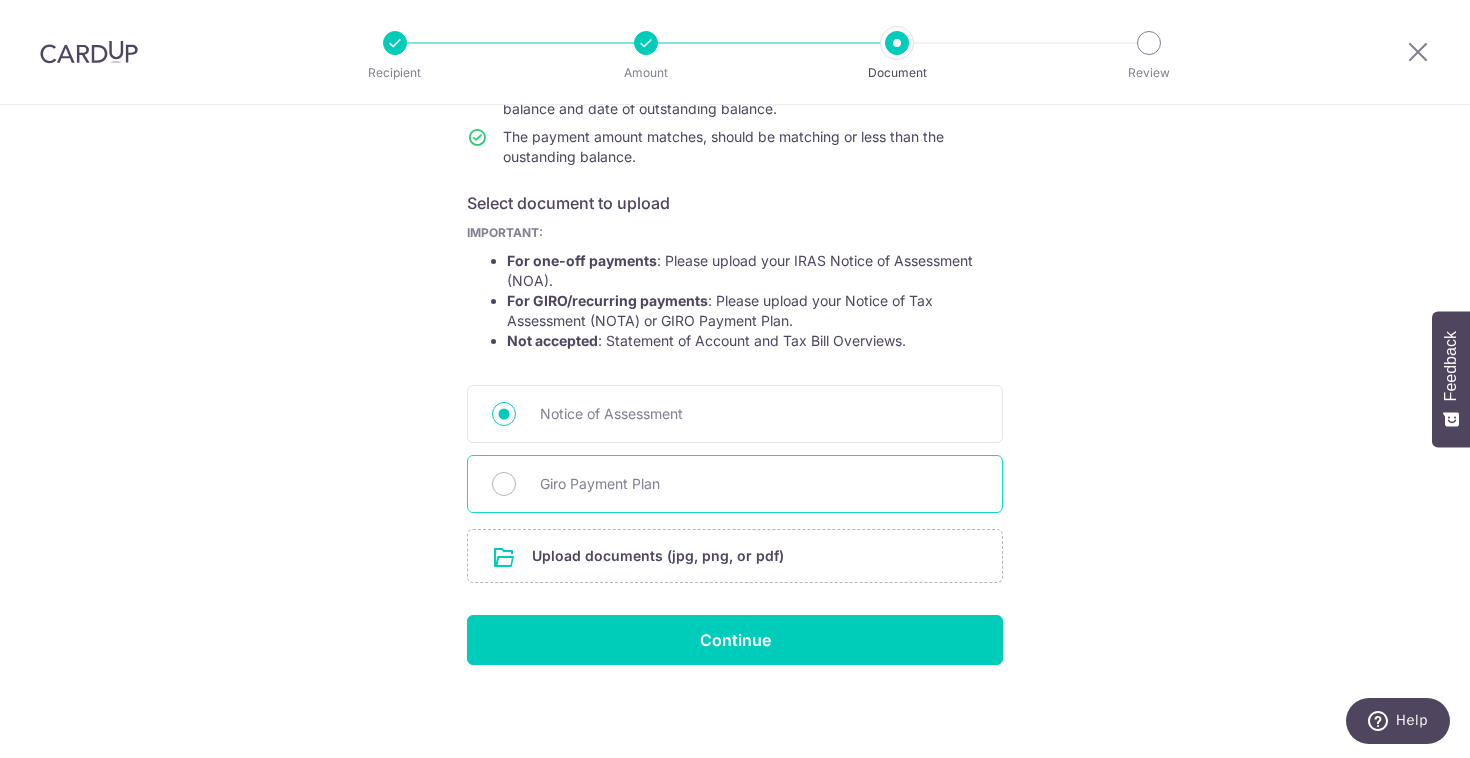 click on "Giro Payment Plan" at bounding box center [735, 484] 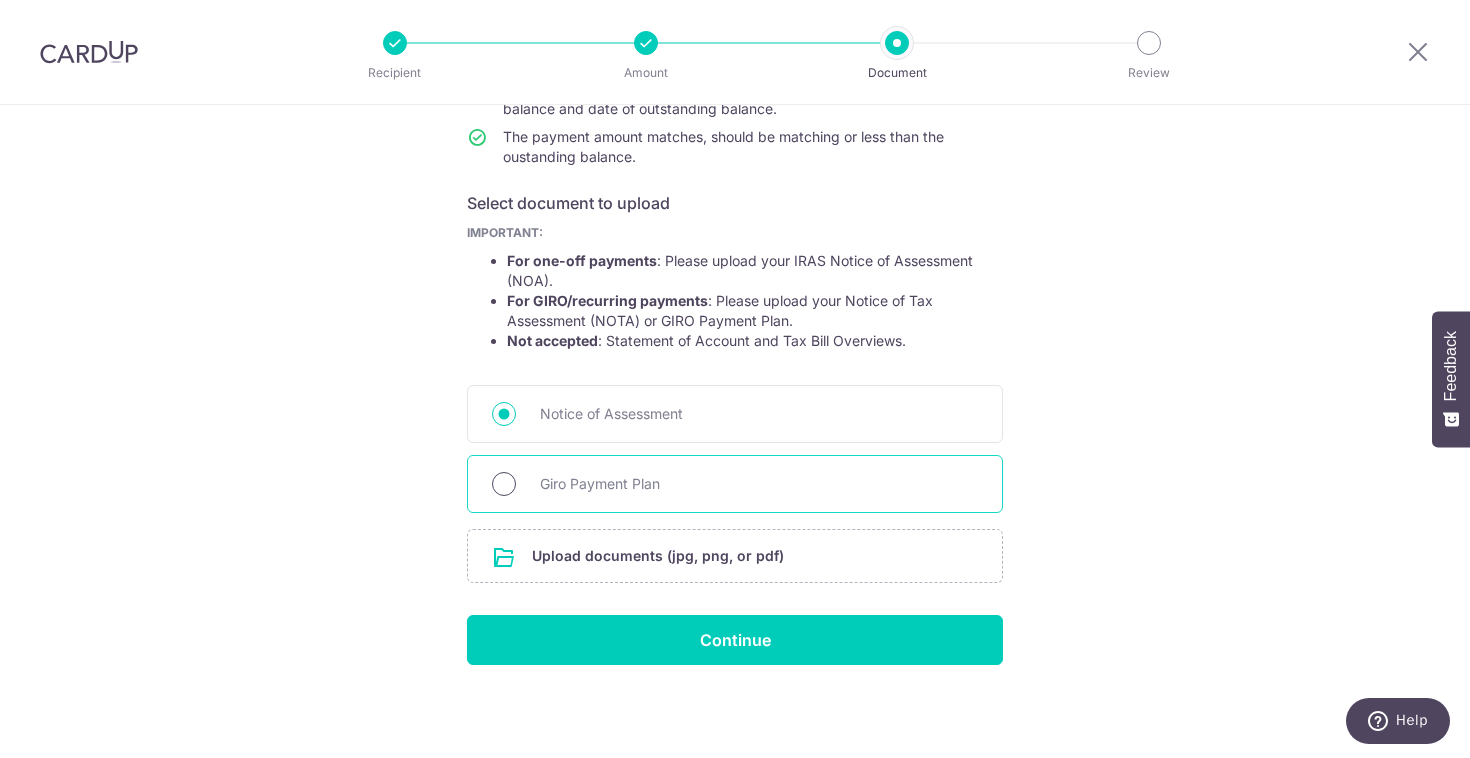 click on "Giro Payment Plan" at bounding box center (504, 484) 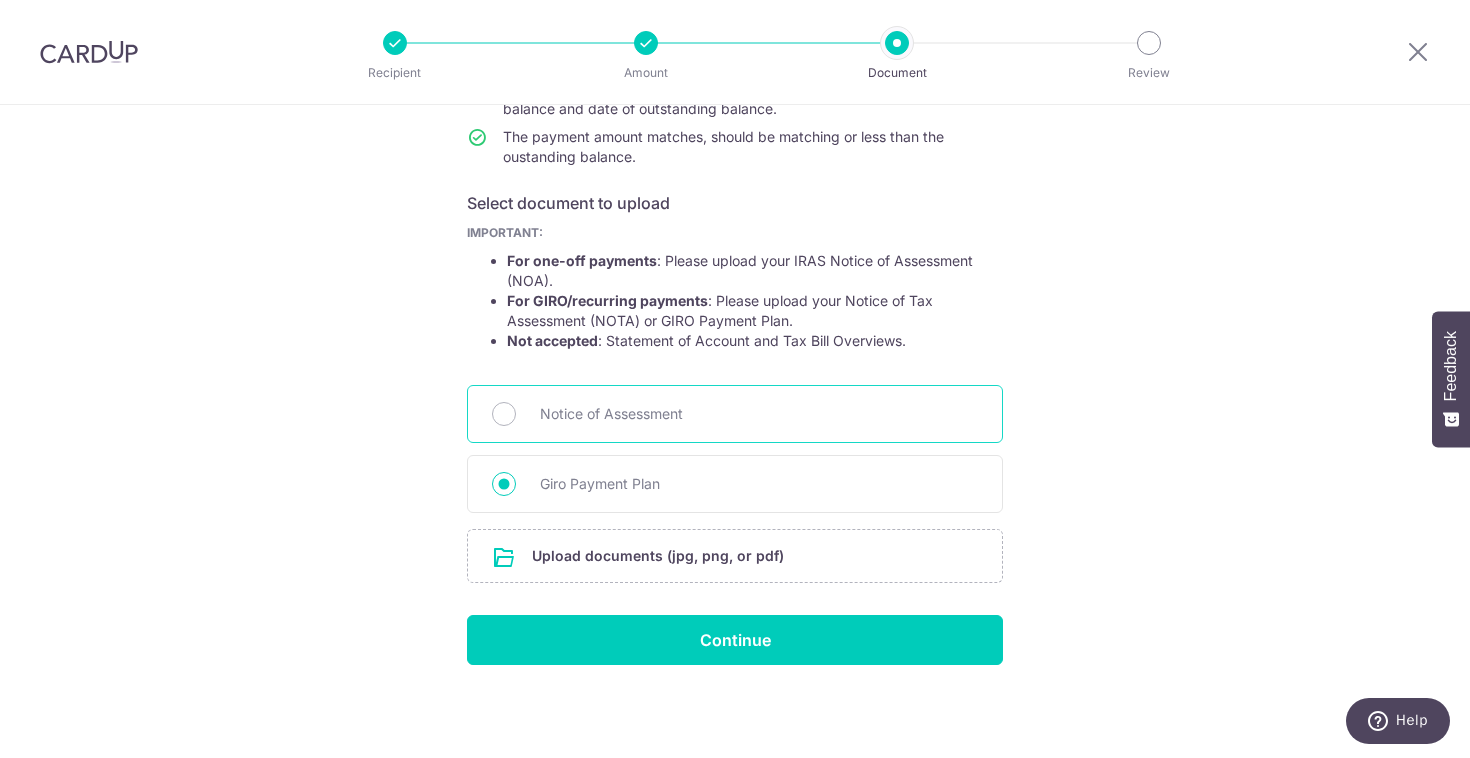 click on "Notice of Assessment" at bounding box center [735, 414] 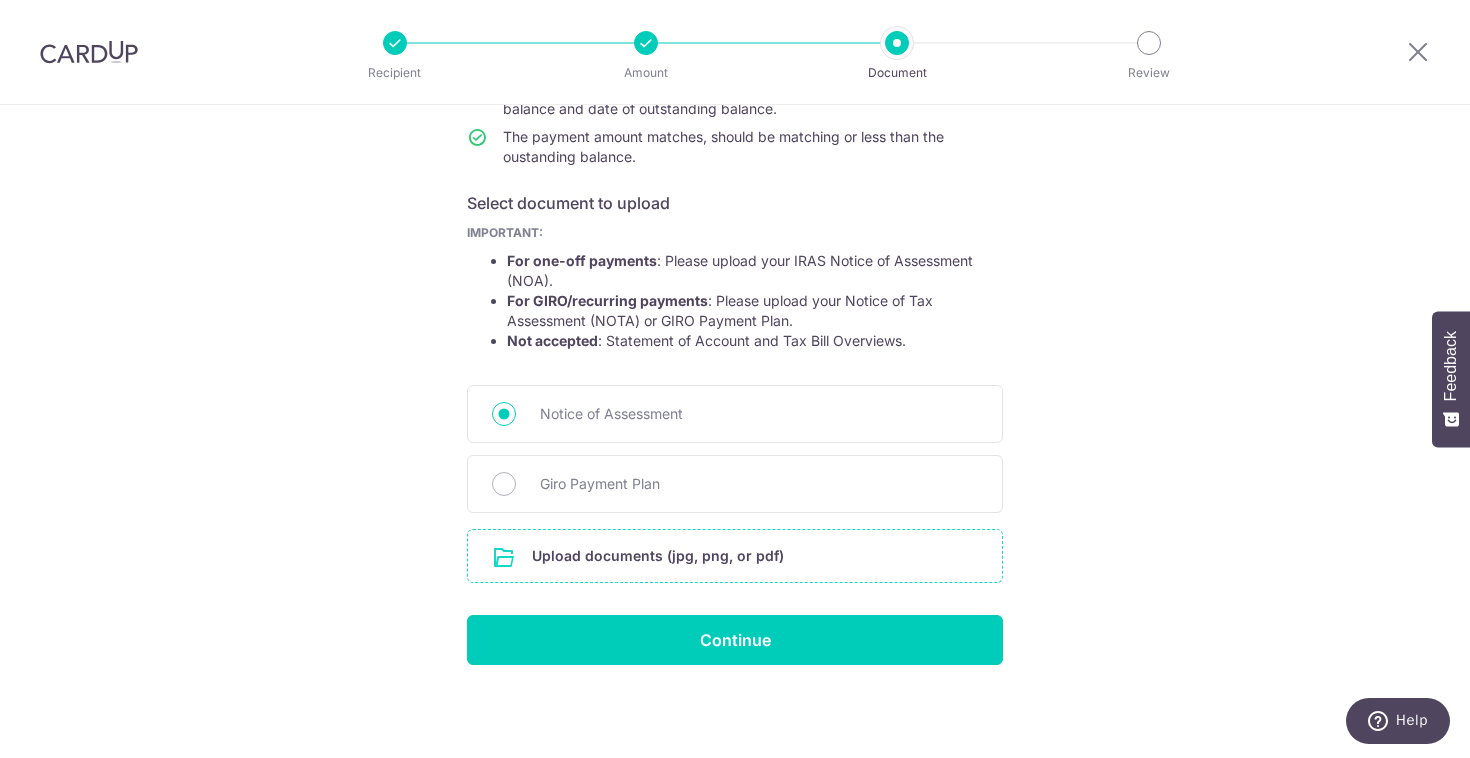 click at bounding box center (735, 556) 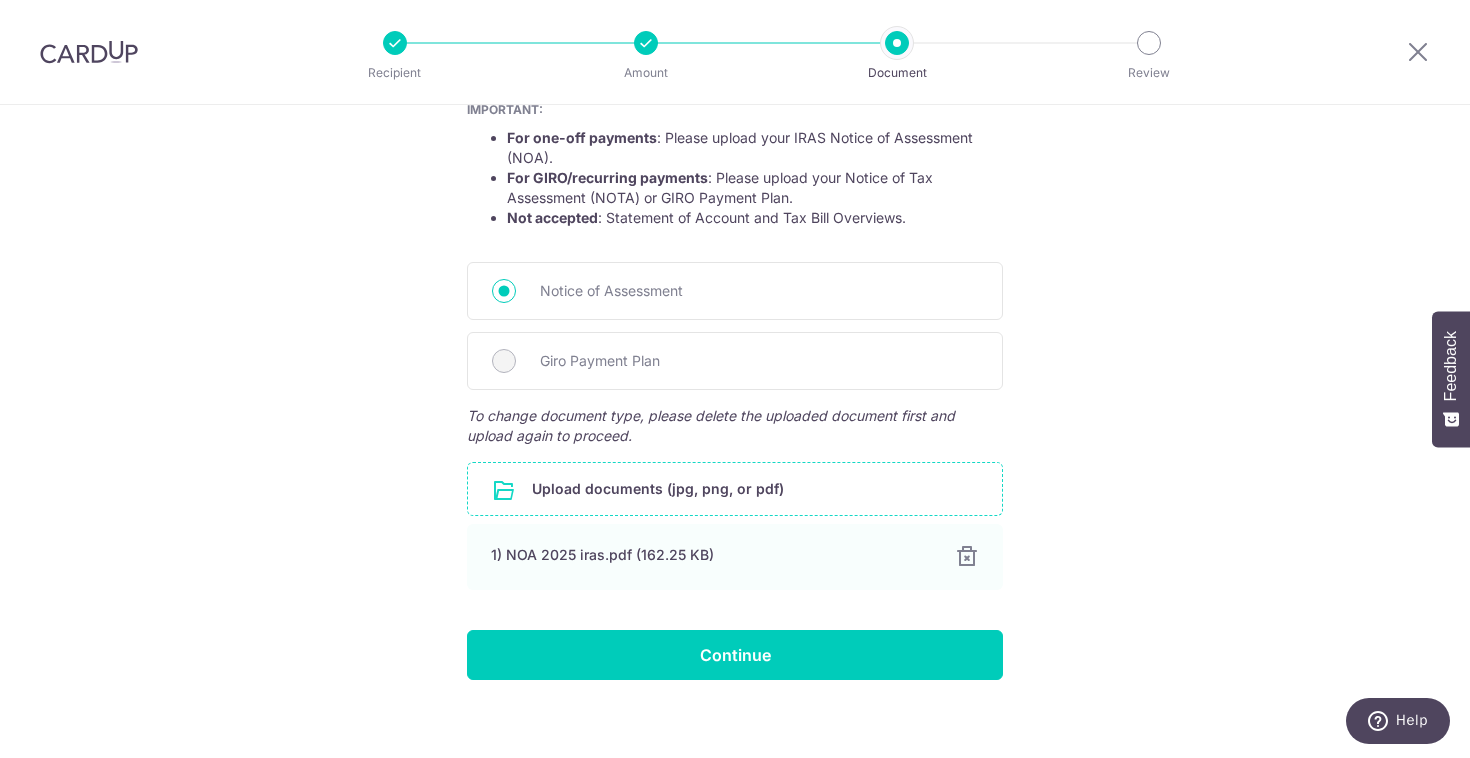 scroll, scrollTop: 395, scrollLeft: 0, axis: vertical 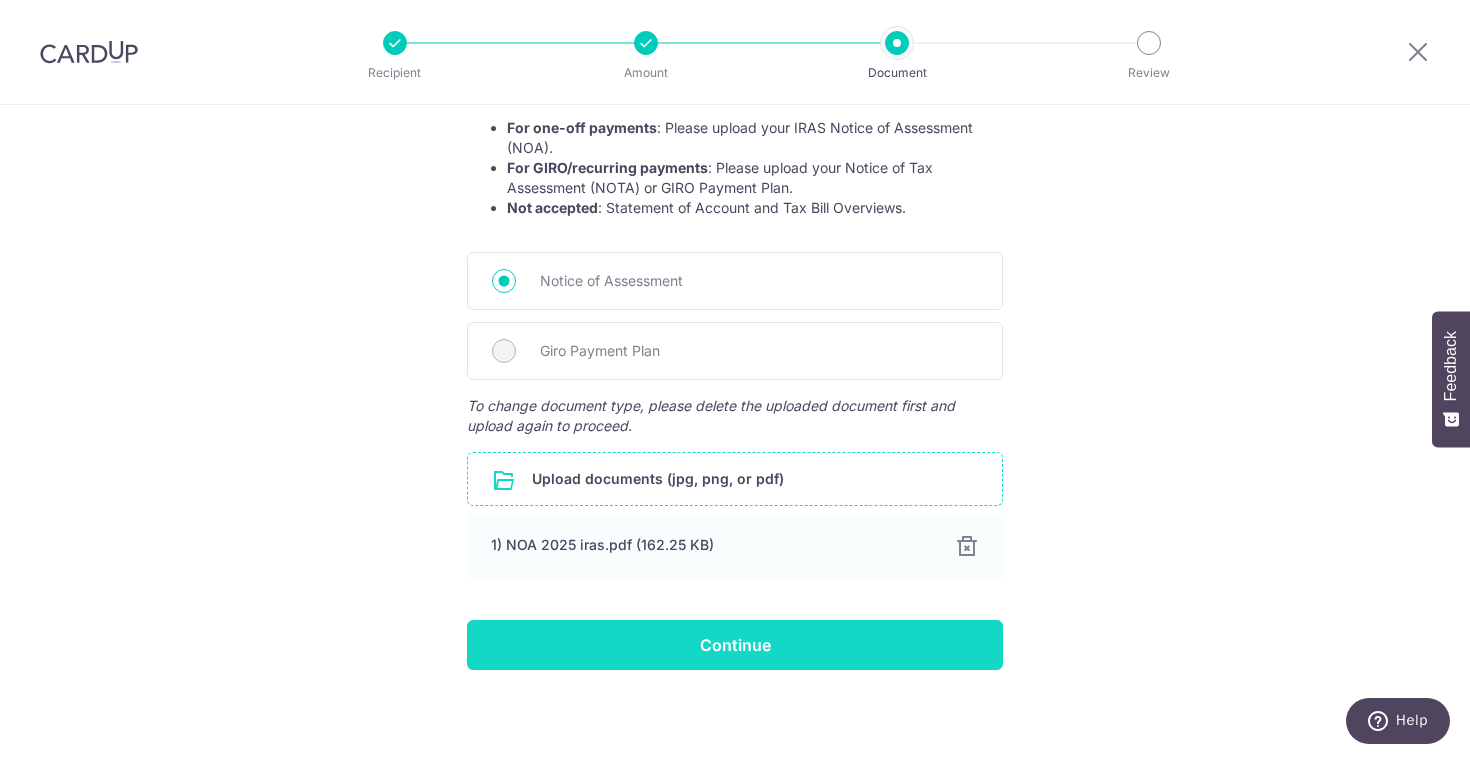 click on "Continue" at bounding box center (735, 645) 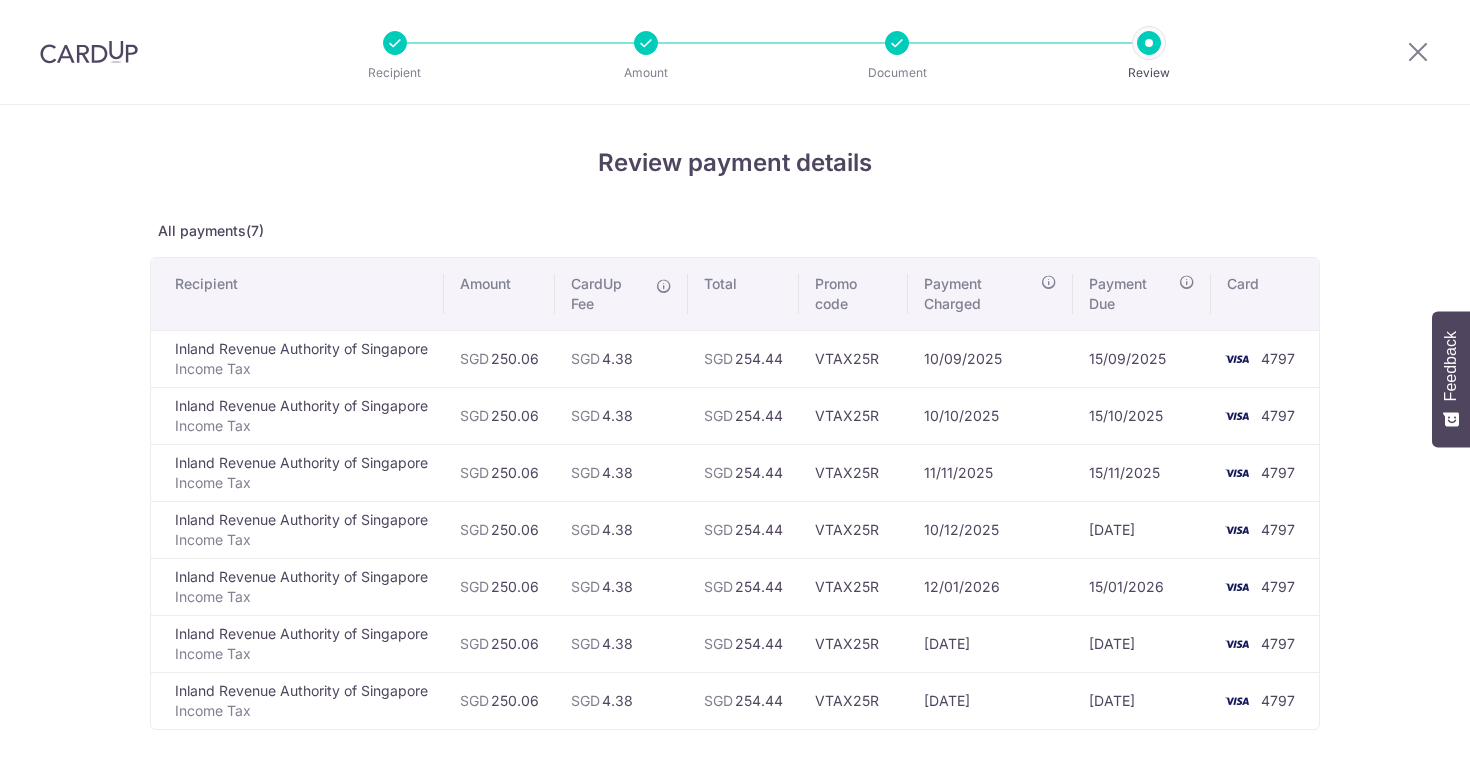 scroll, scrollTop: 0, scrollLeft: 0, axis: both 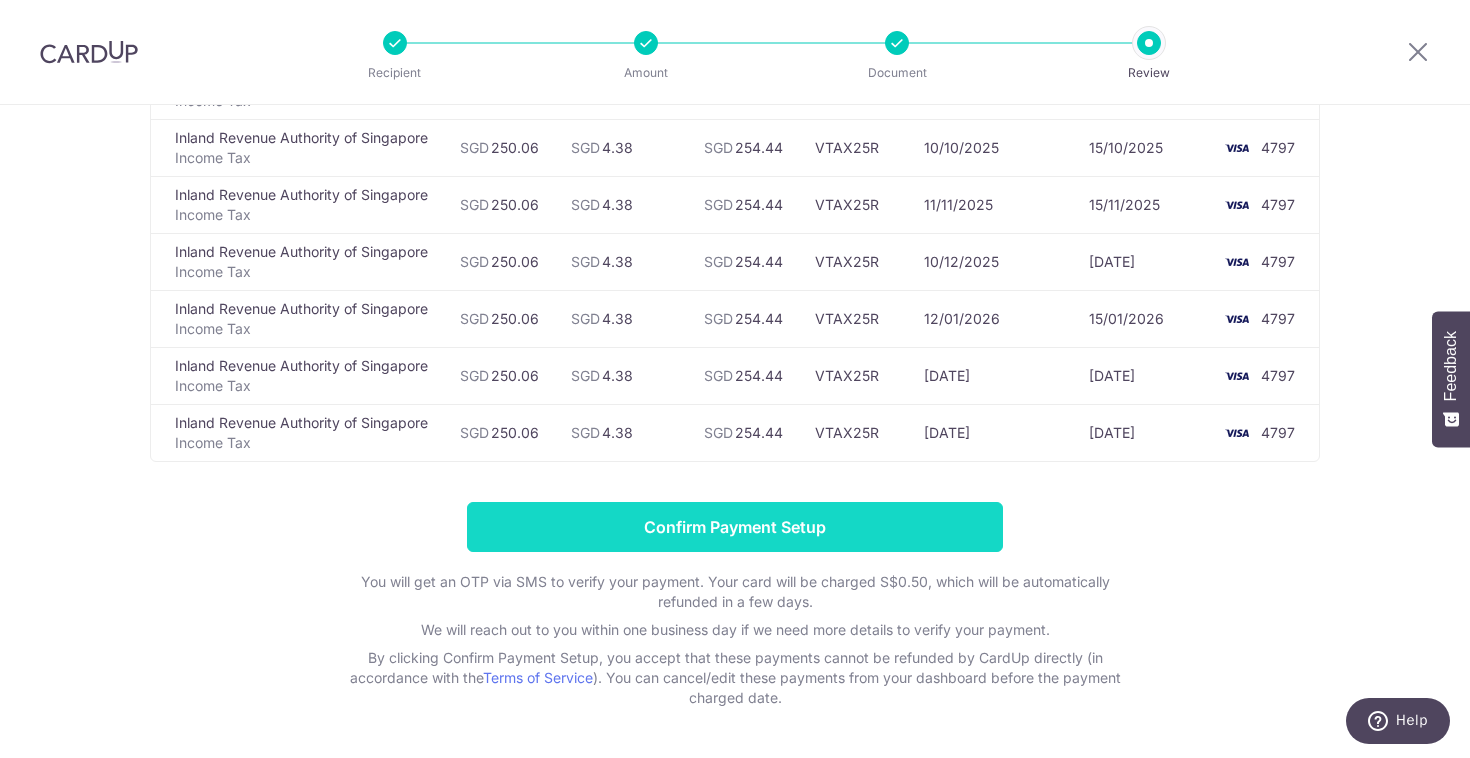 click on "Confirm Payment Setup" at bounding box center [735, 527] 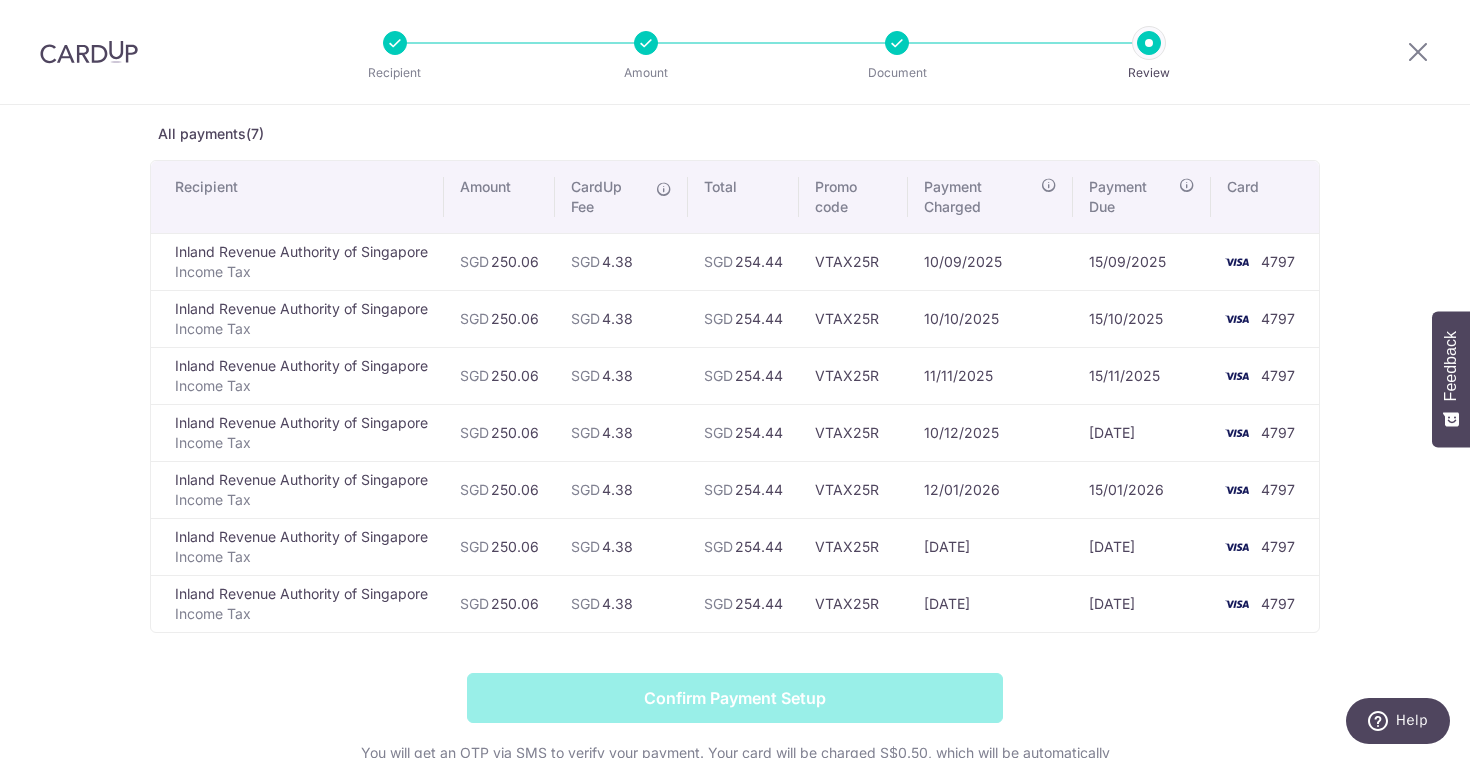 scroll, scrollTop: 90, scrollLeft: 0, axis: vertical 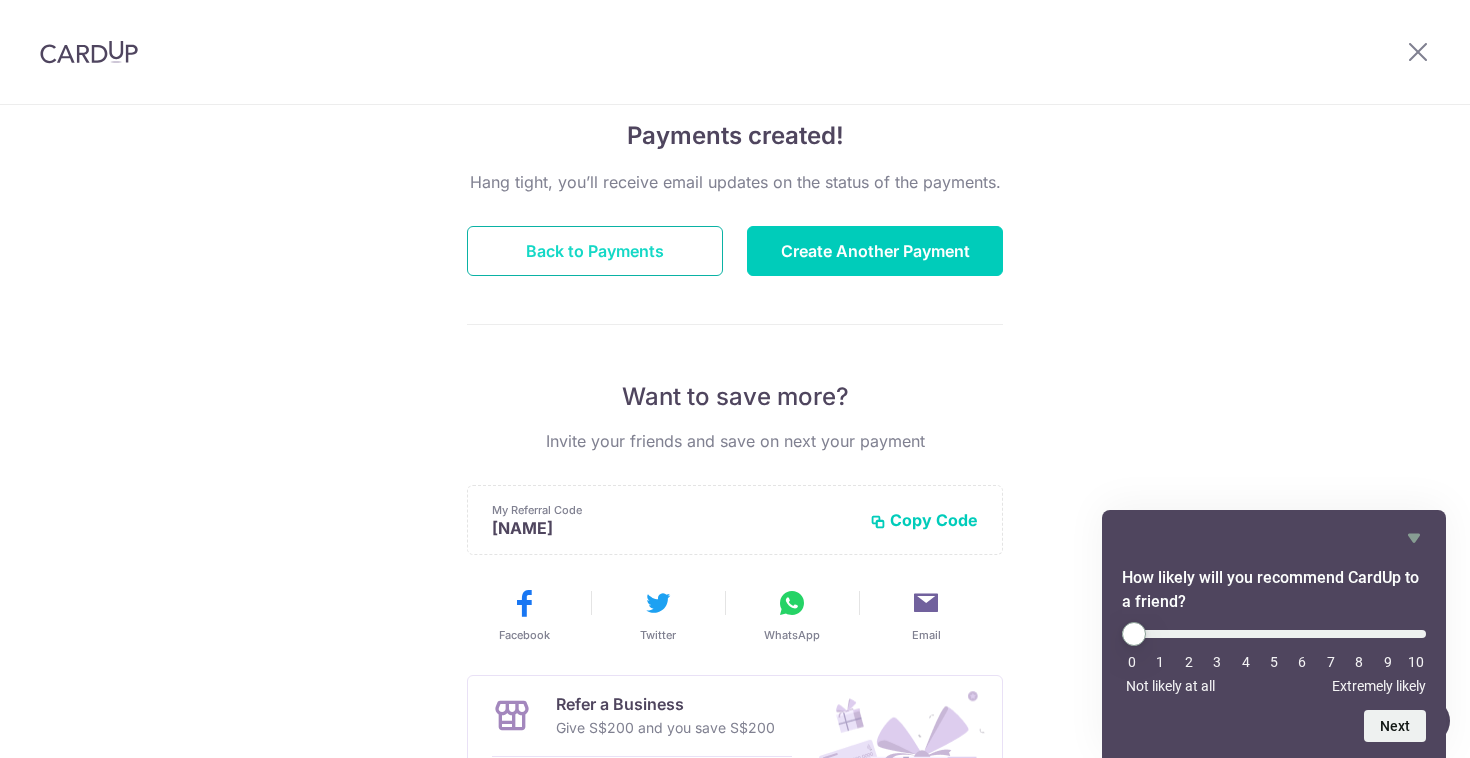 click on "Back to Payments" at bounding box center (595, 251) 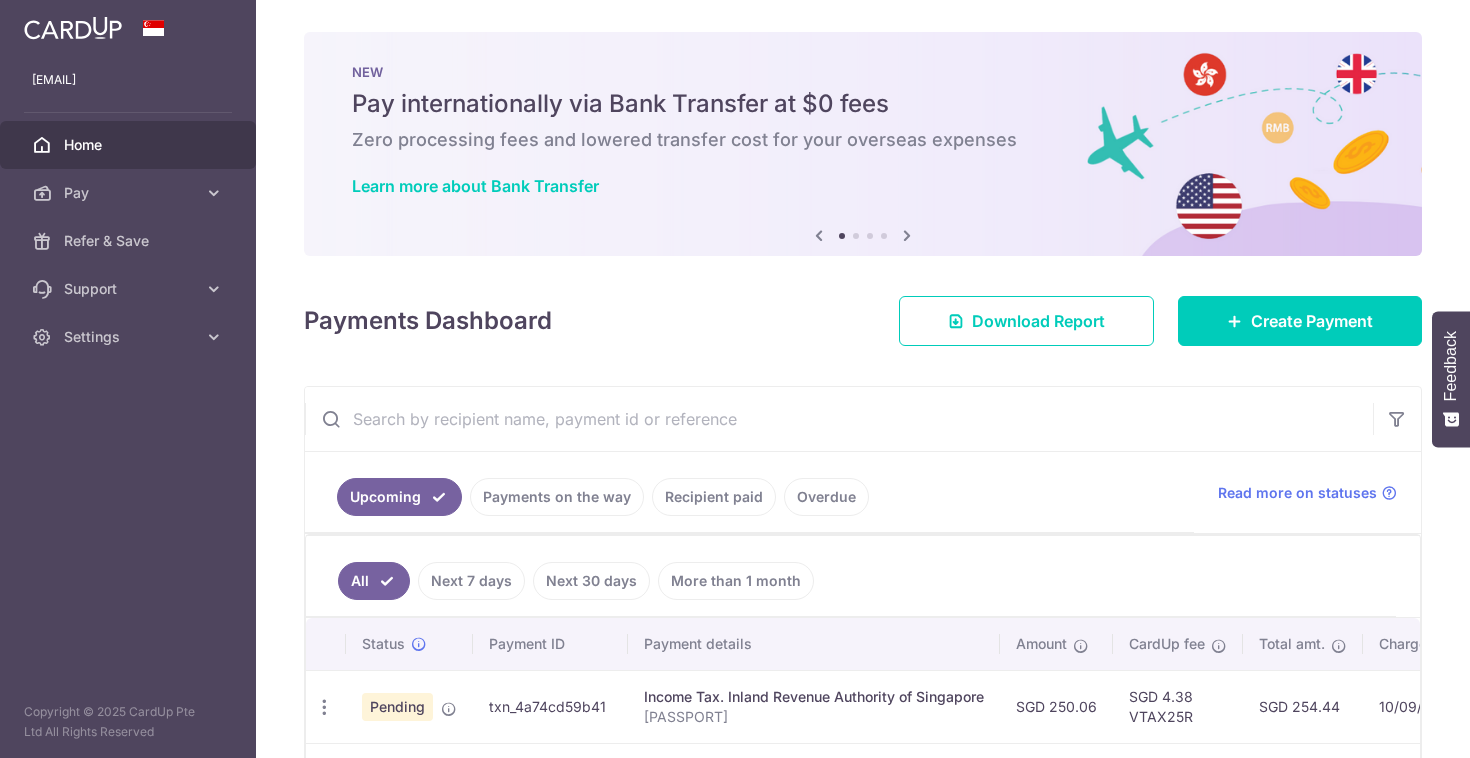 scroll, scrollTop: 0, scrollLeft: 0, axis: both 